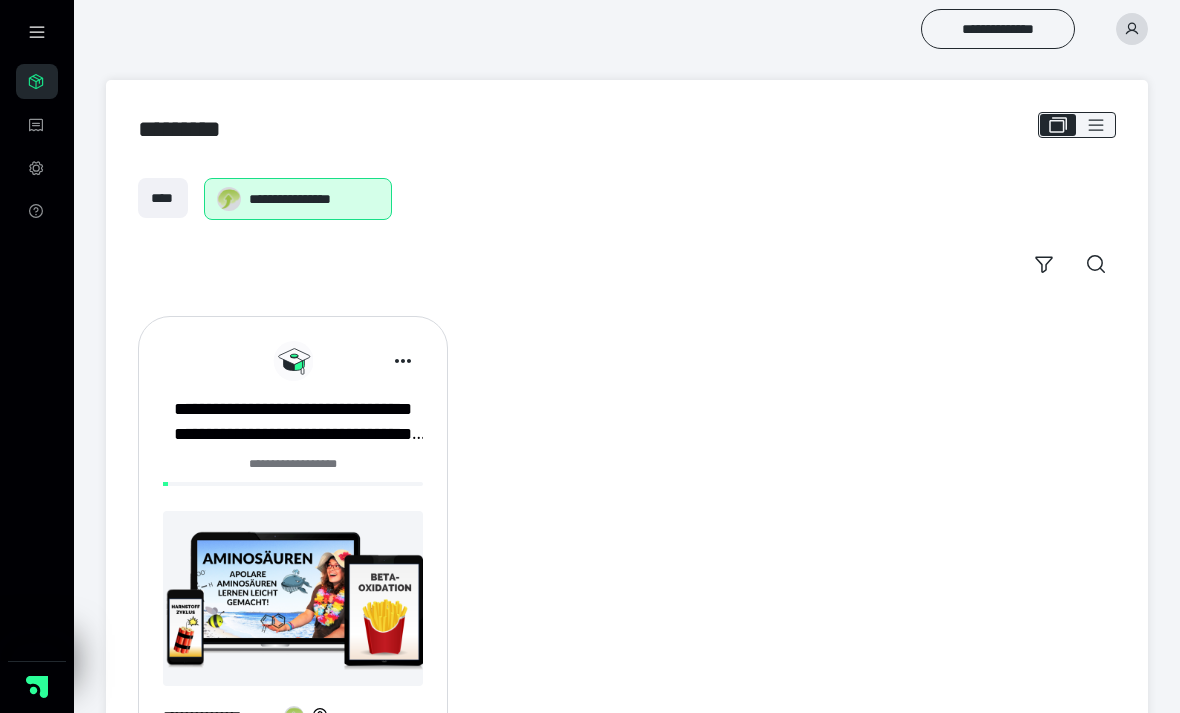 scroll, scrollTop: 0, scrollLeft: 0, axis: both 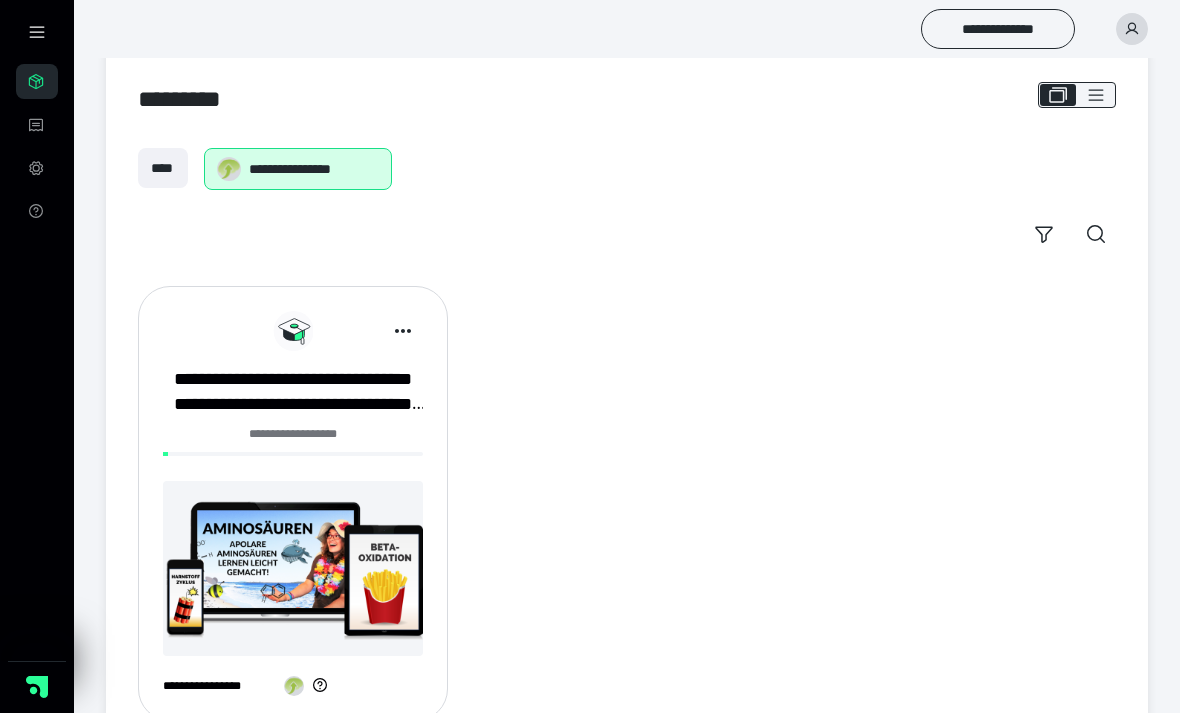 click at bounding box center [293, 568] 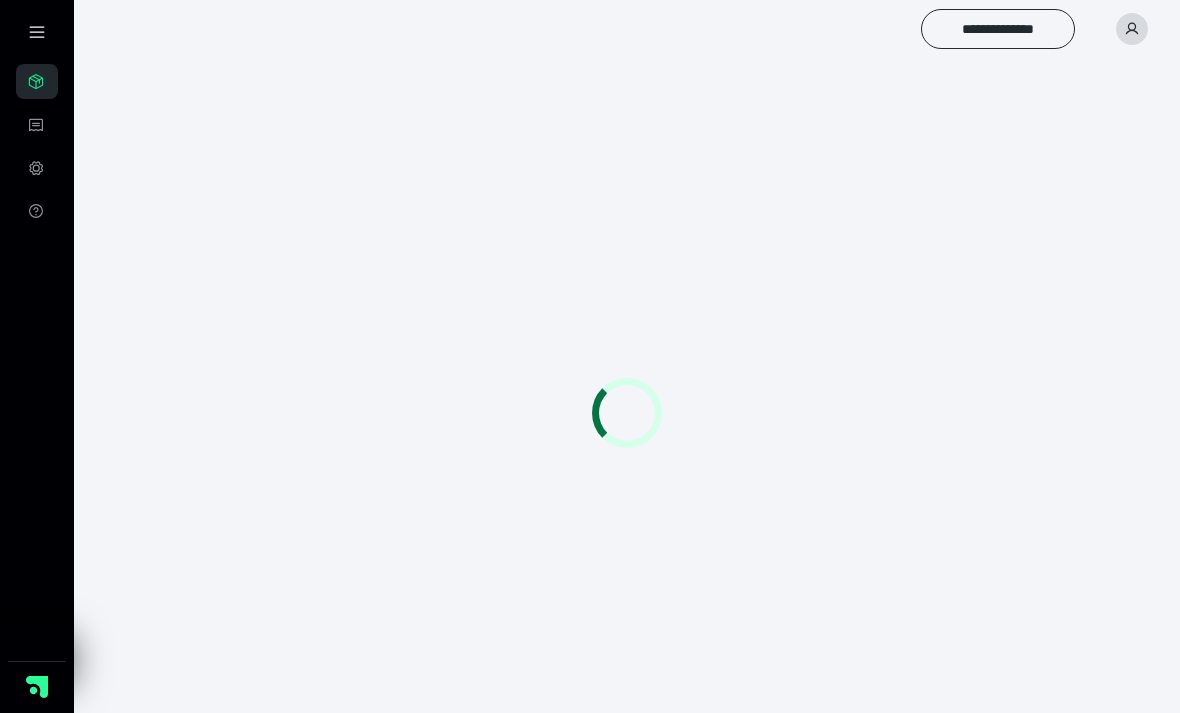 scroll, scrollTop: 0, scrollLeft: 0, axis: both 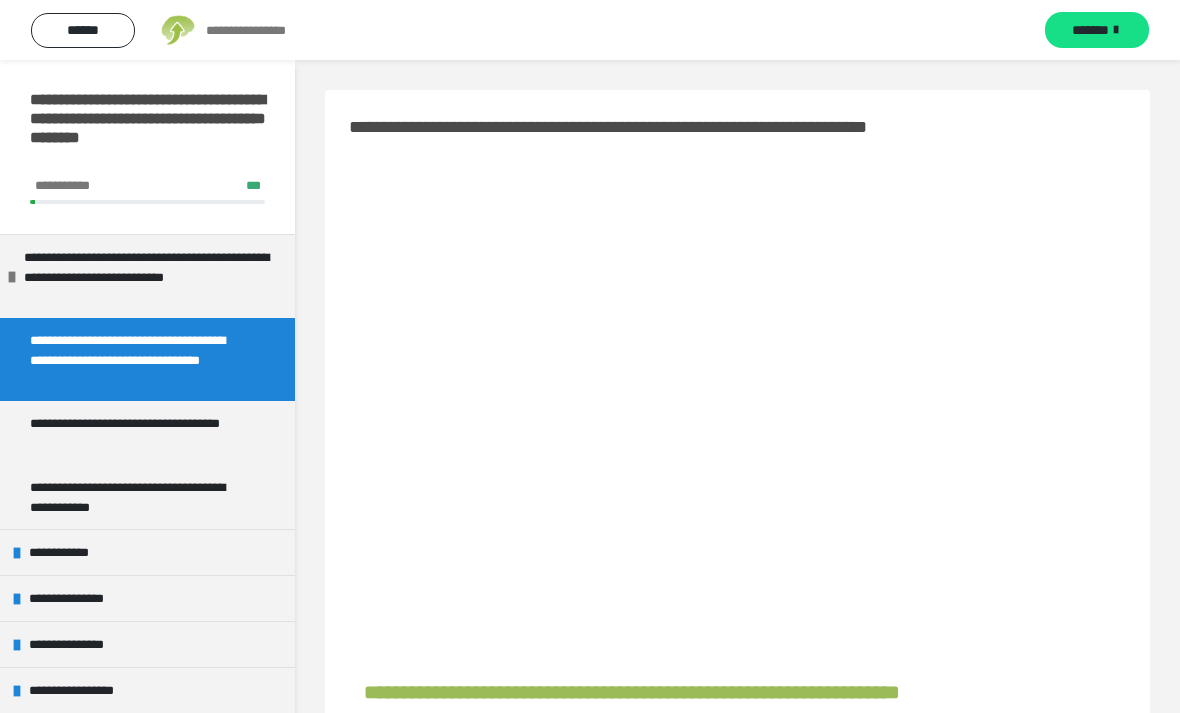 click on "**********" at bounding box center [737, 1335] 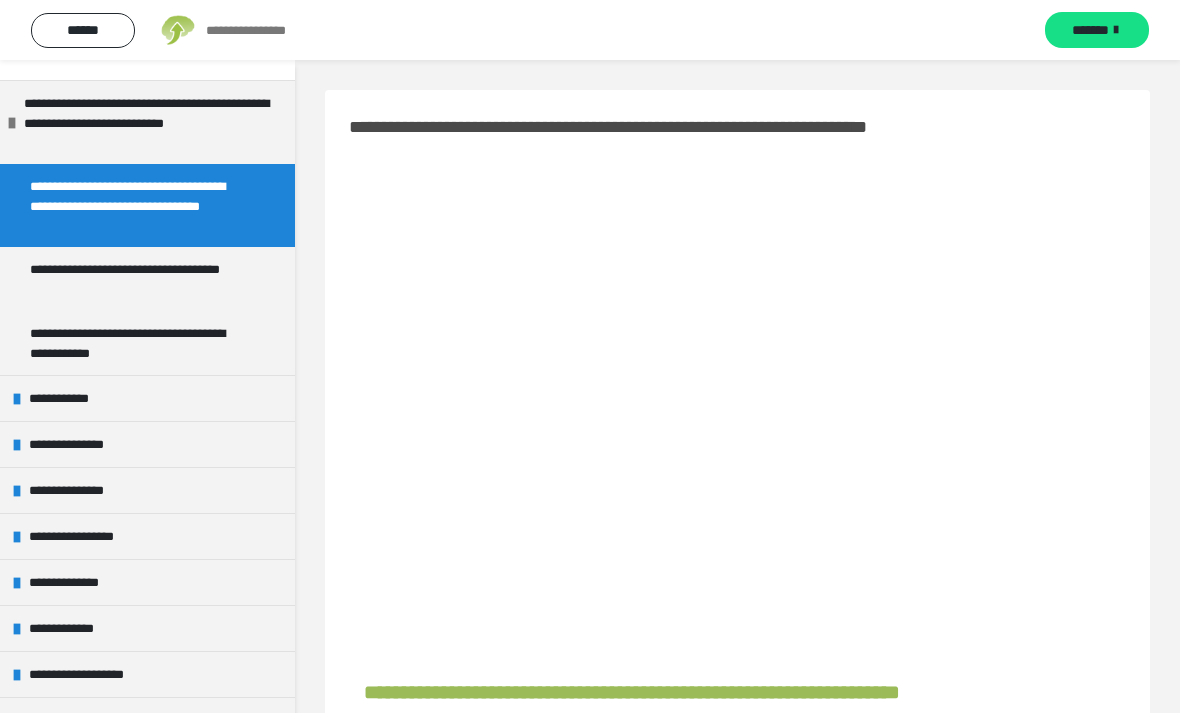 scroll, scrollTop: 155, scrollLeft: 0, axis: vertical 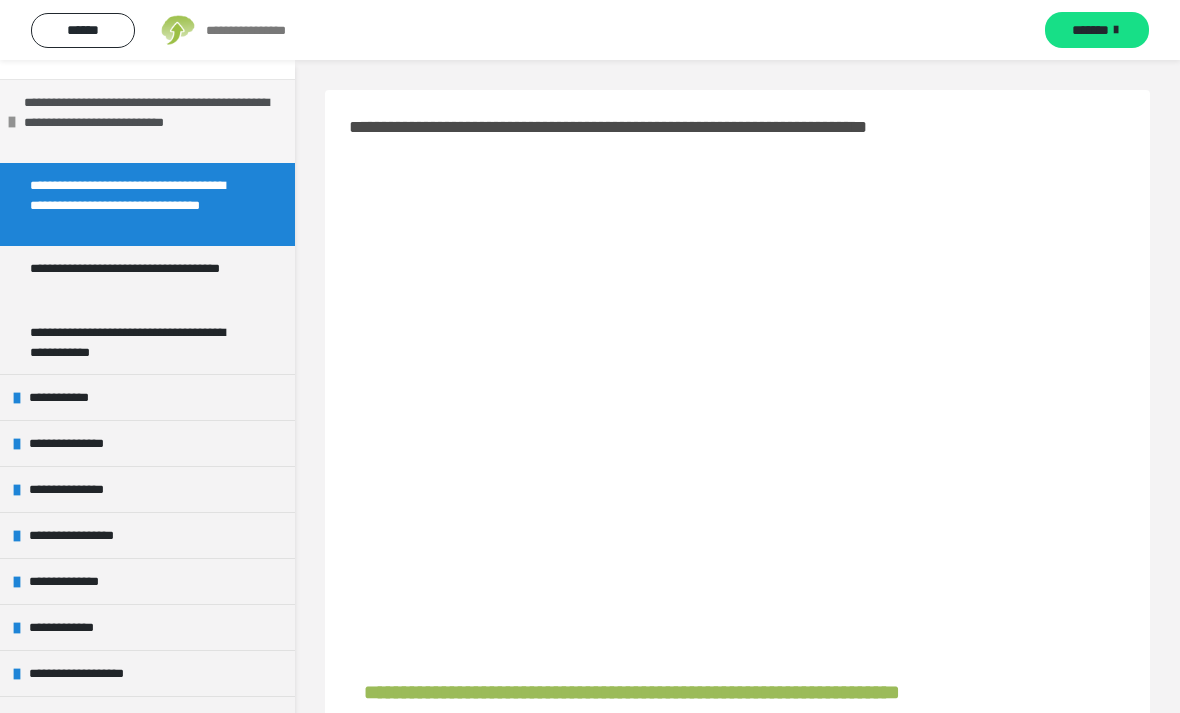 click on "**********" at bounding box center [152, 121] 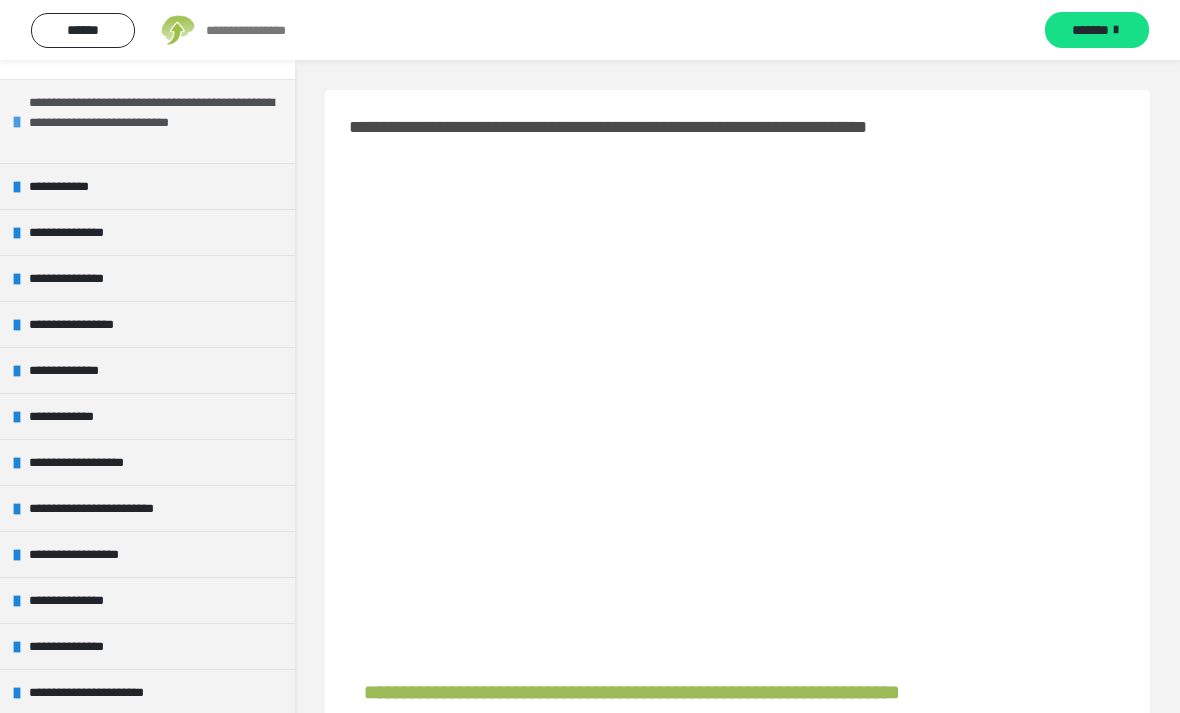 click on "**********" at bounding box center (157, 121) 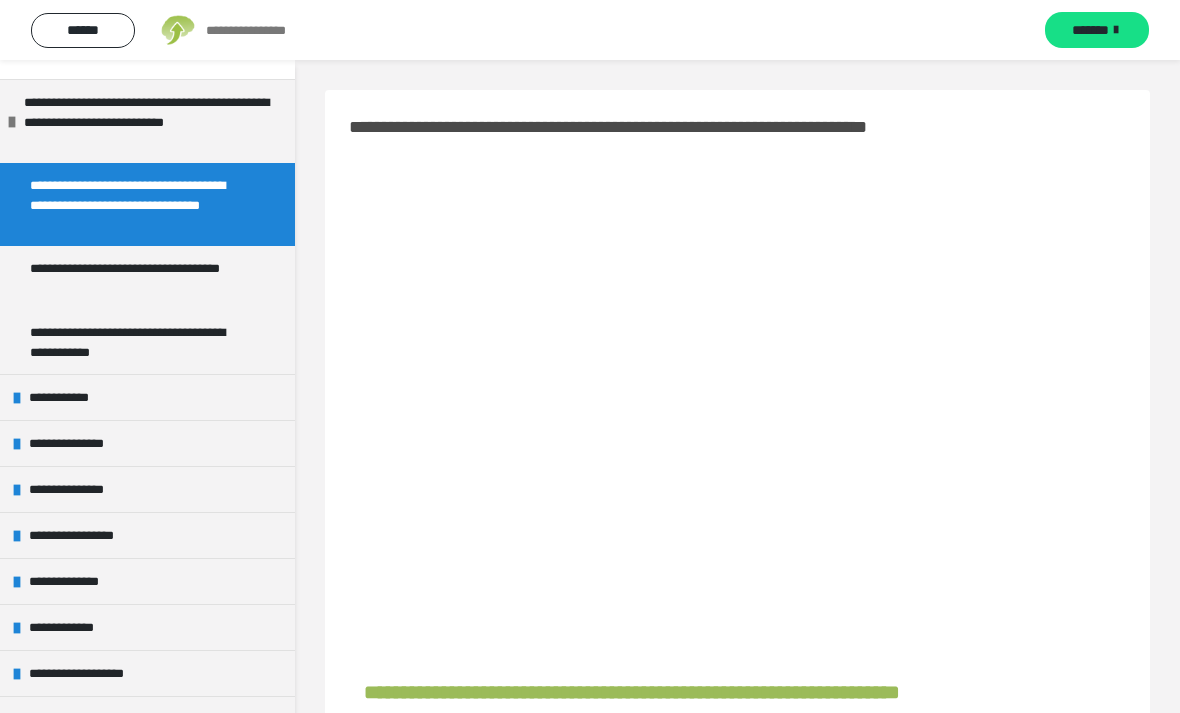 click on "**********" at bounding box center (139, 204) 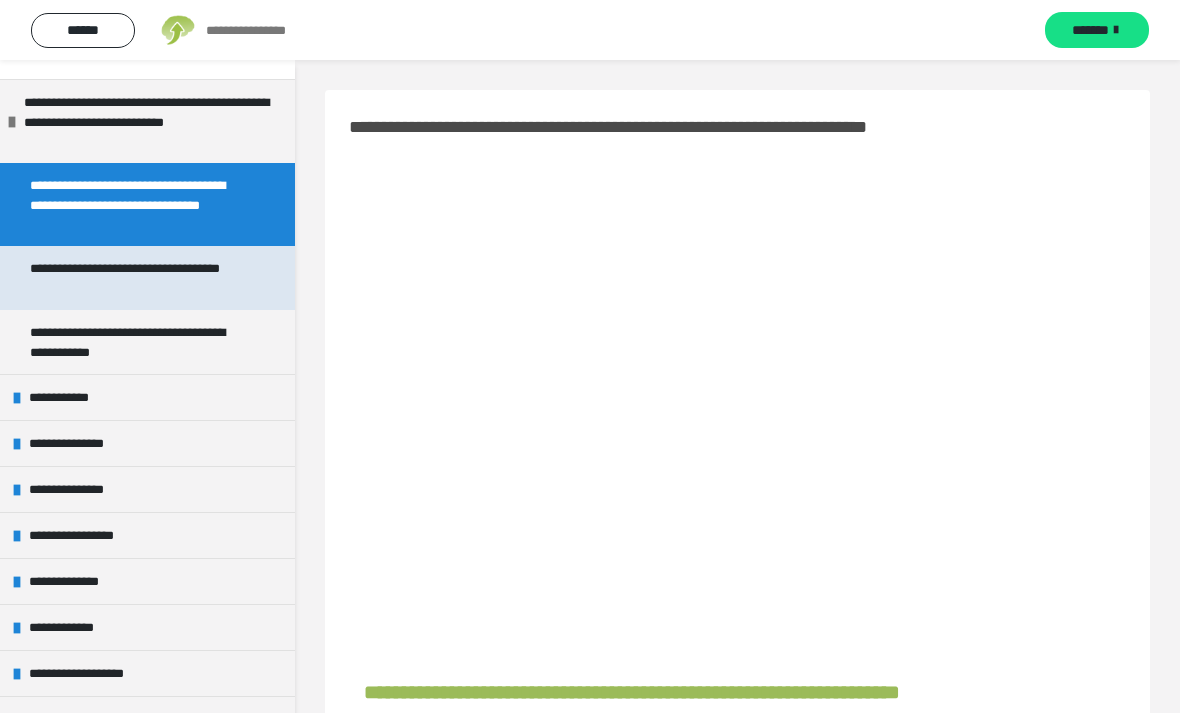 click on "**********" at bounding box center (139, 278) 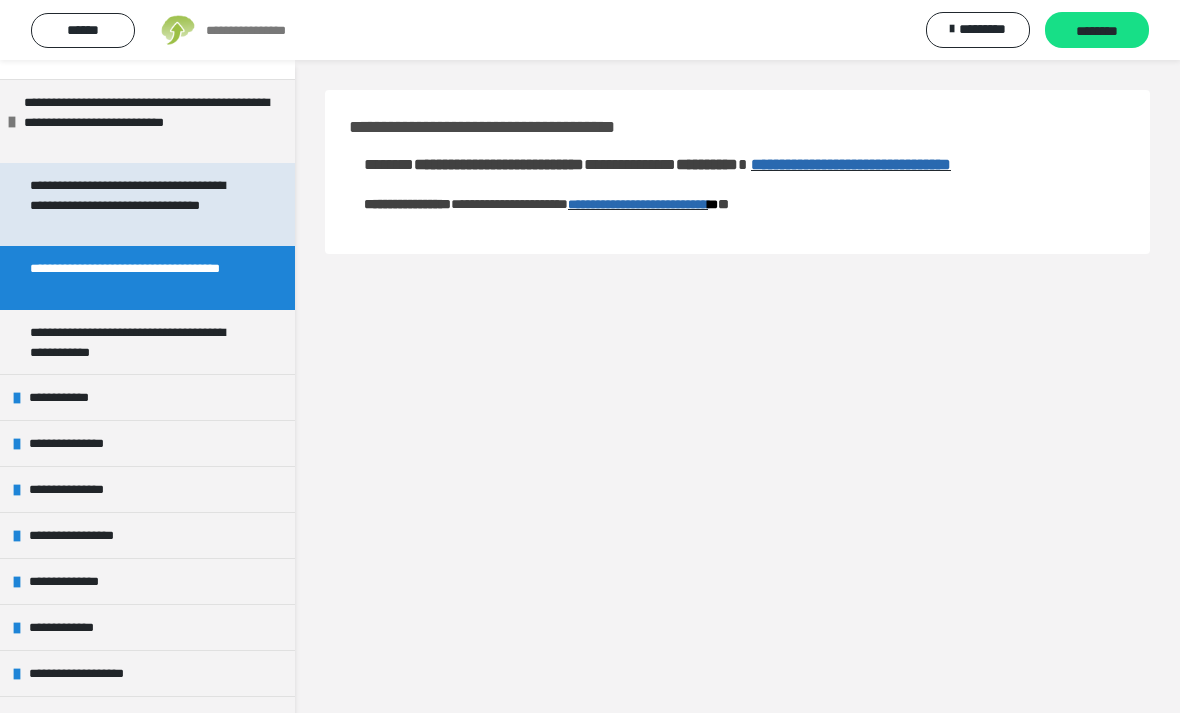 click on "**********" at bounding box center (139, 204) 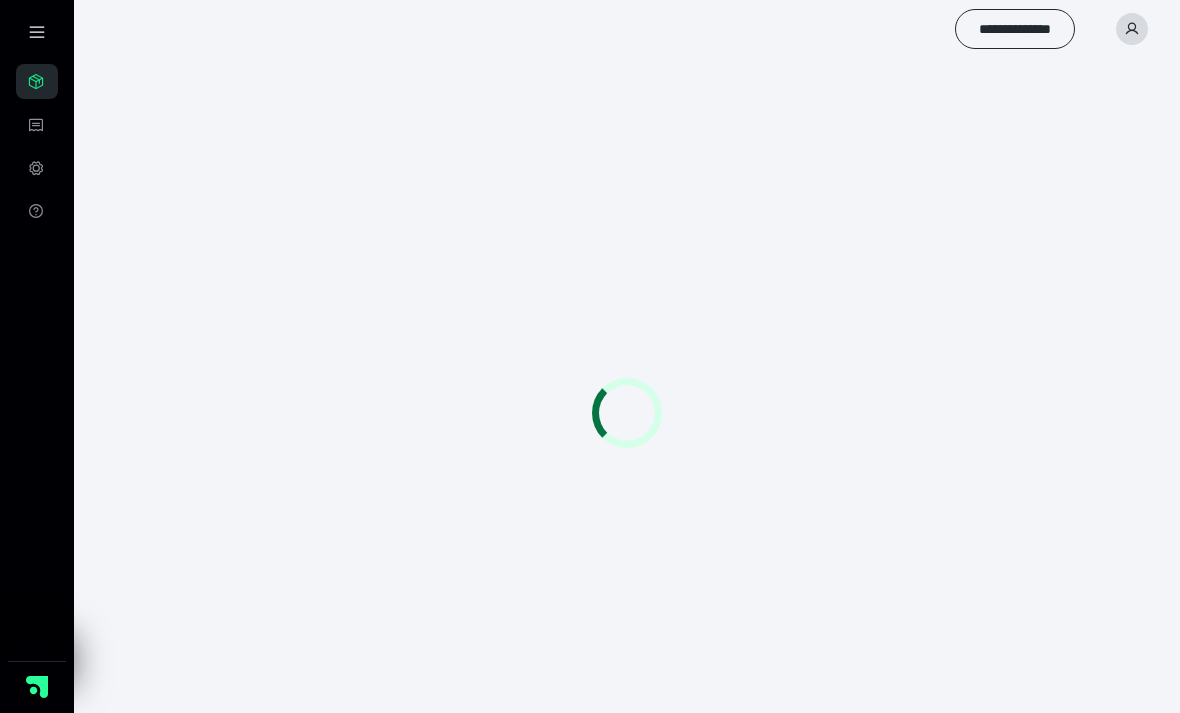 scroll, scrollTop: 0, scrollLeft: 0, axis: both 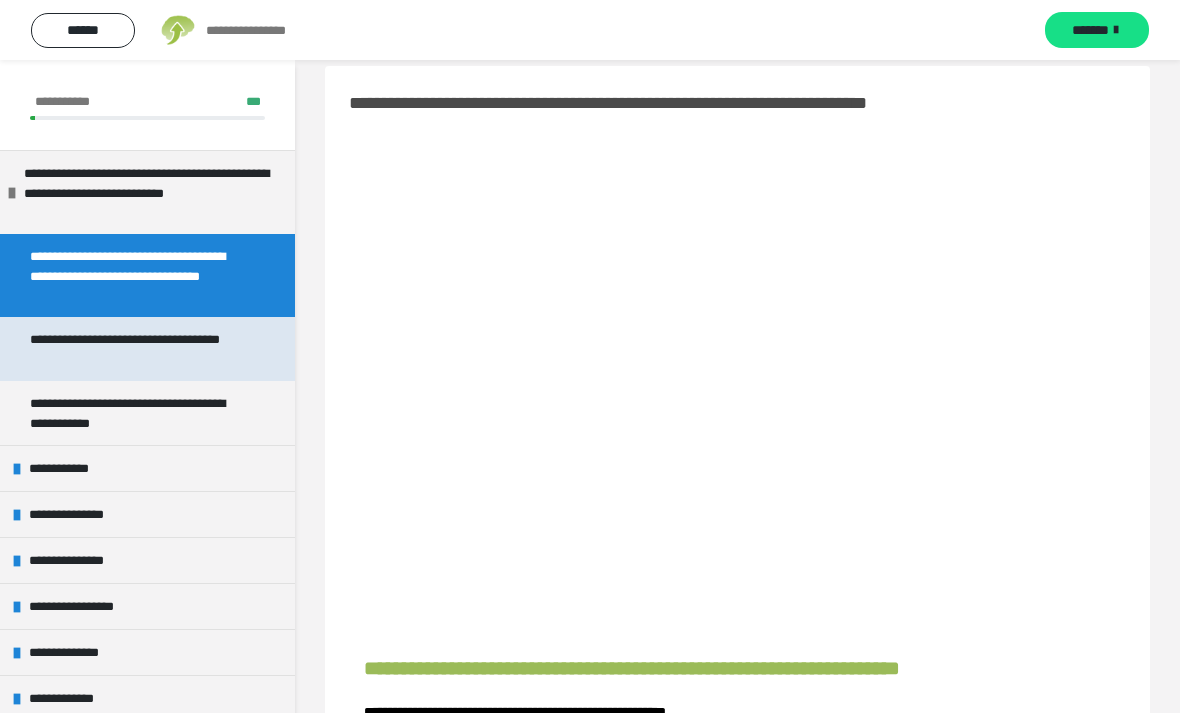 click on "**********" at bounding box center (139, 349) 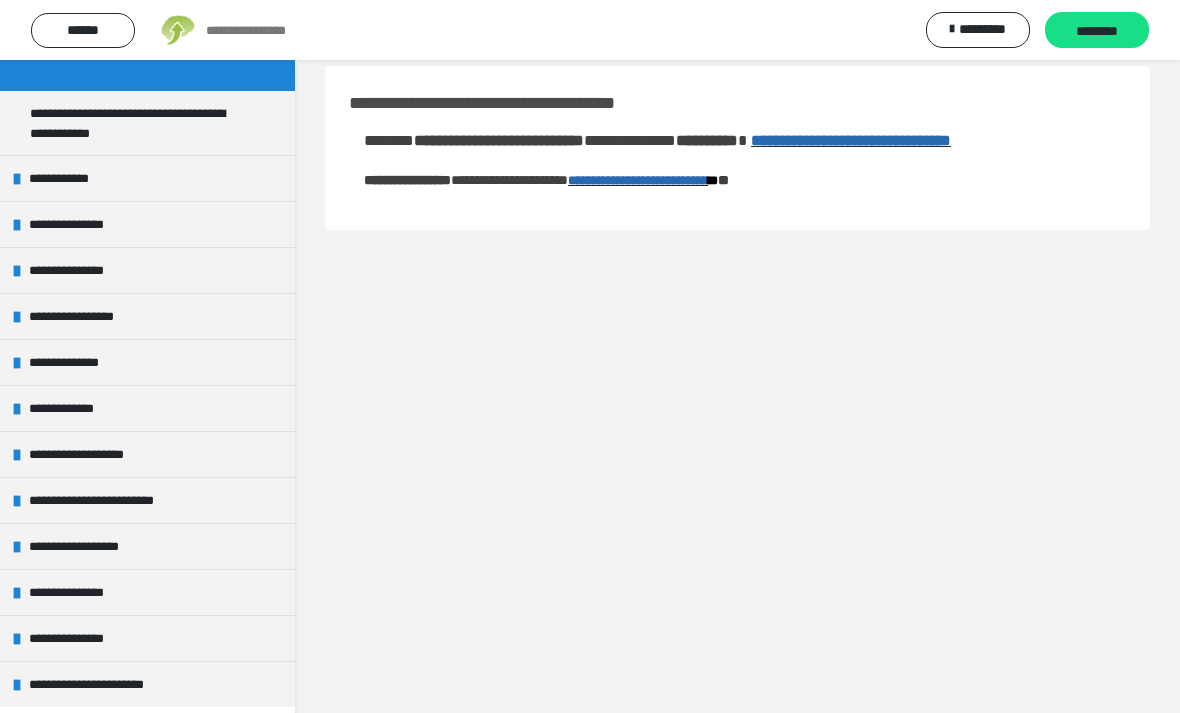 scroll, scrollTop: 373, scrollLeft: 0, axis: vertical 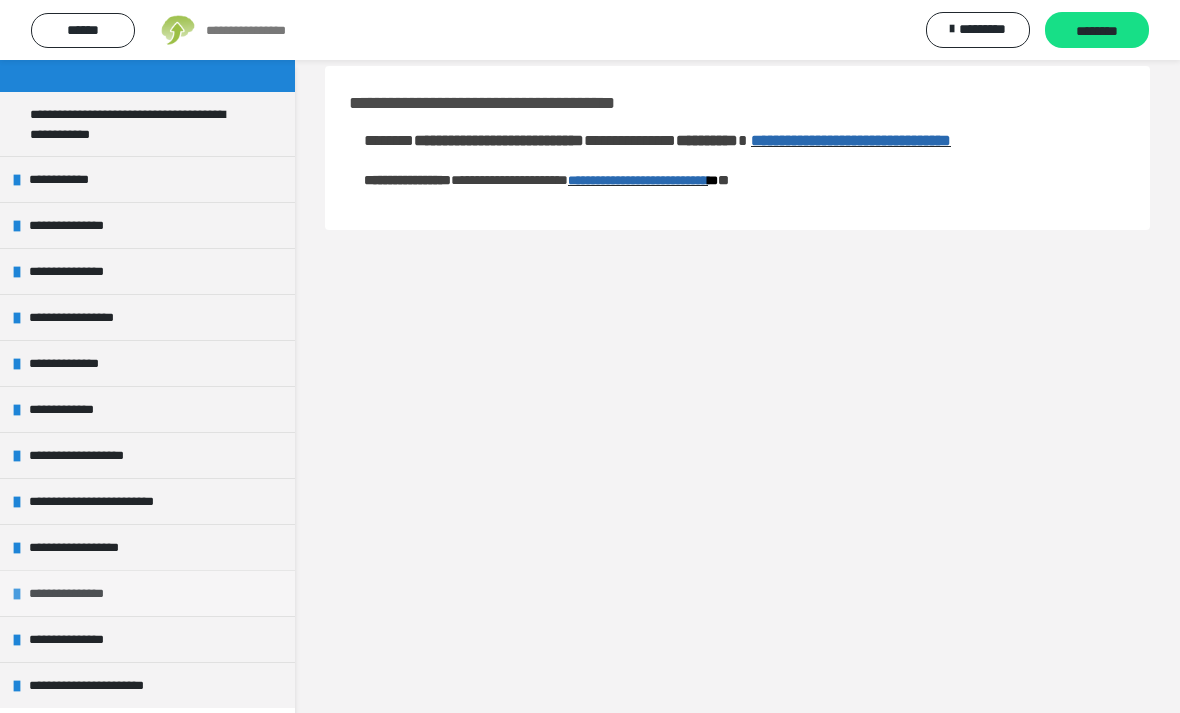 click on "**********" at bounding box center [147, 593] 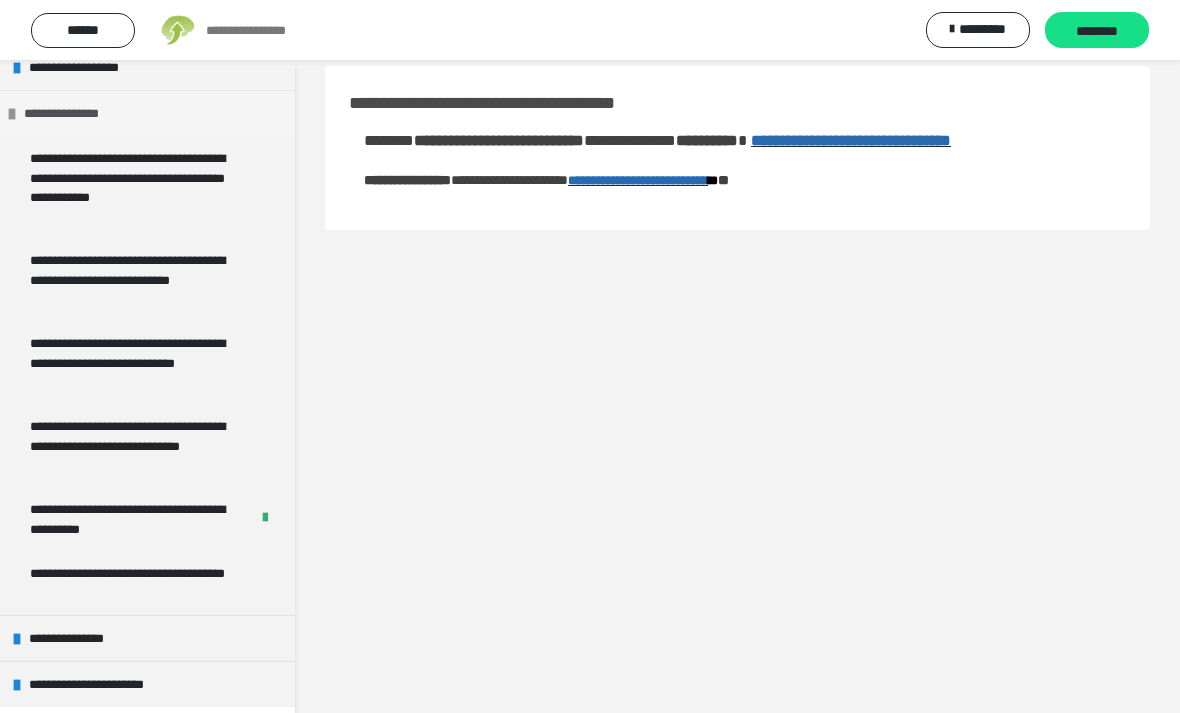 scroll, scrollTop: 852, scrollLeft: 0, axis: vertical 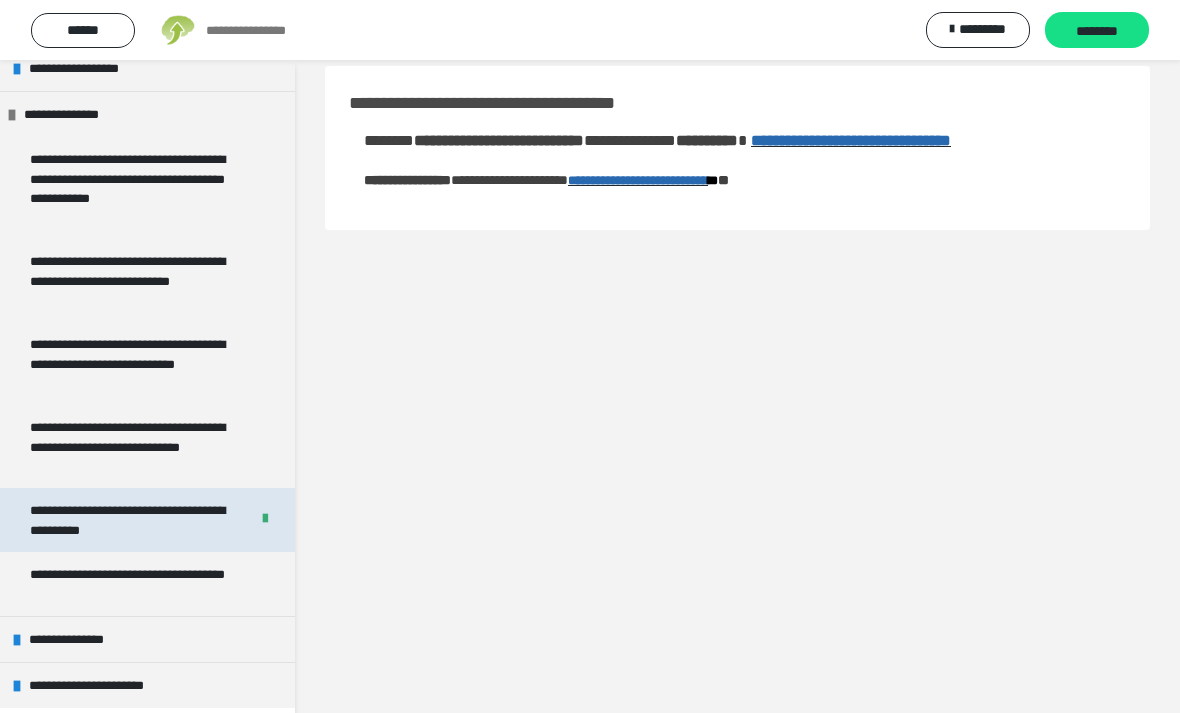 click on "**********" at bounding box center (131, 520) 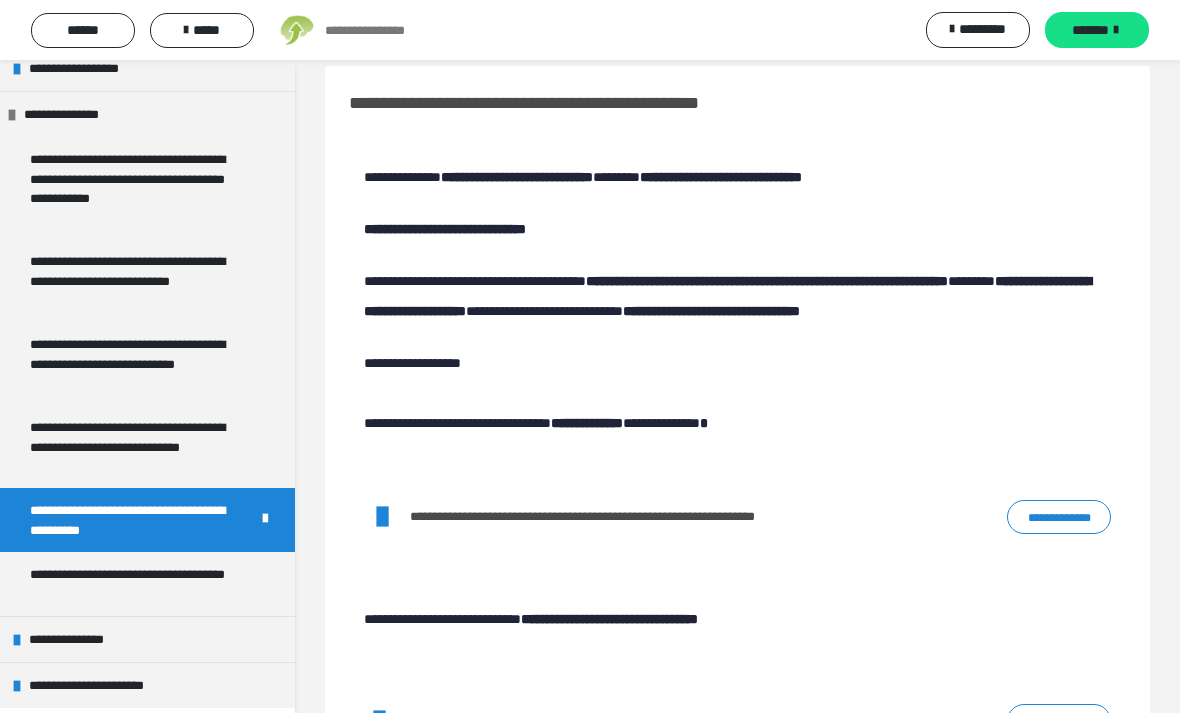 scroll, scrollTop: 130, scrollLeft: 0, axis: vertical 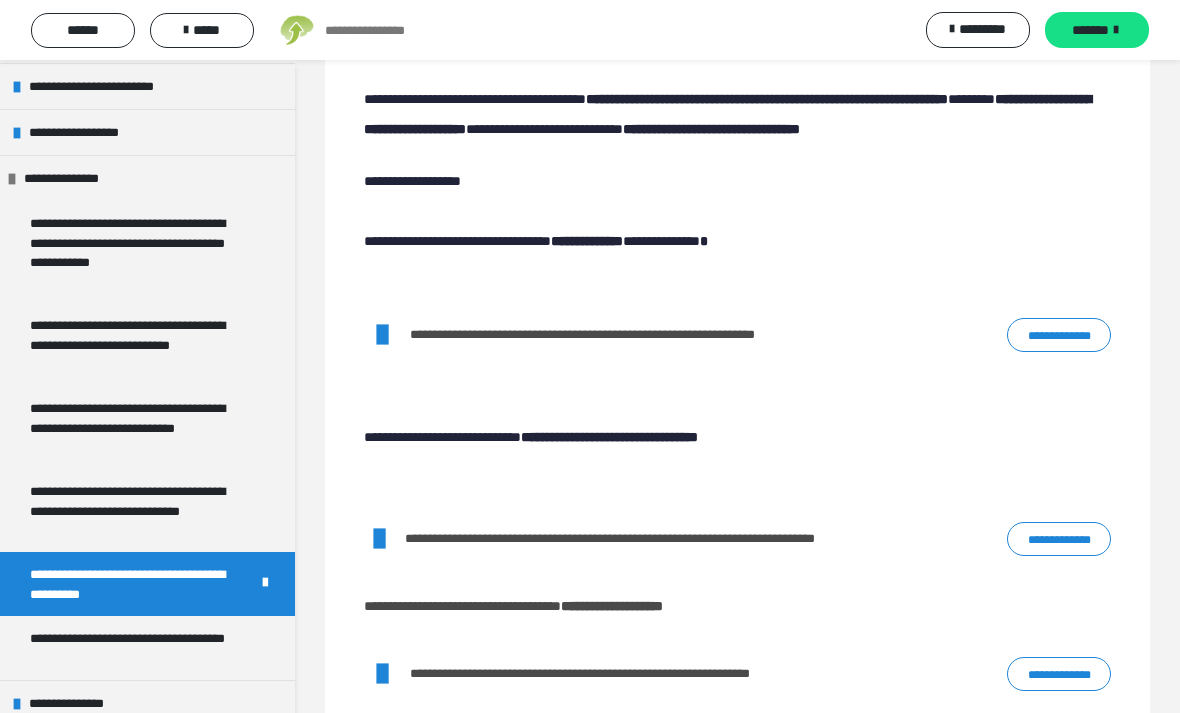 click on "**********" at bounding box center [1059, 335] 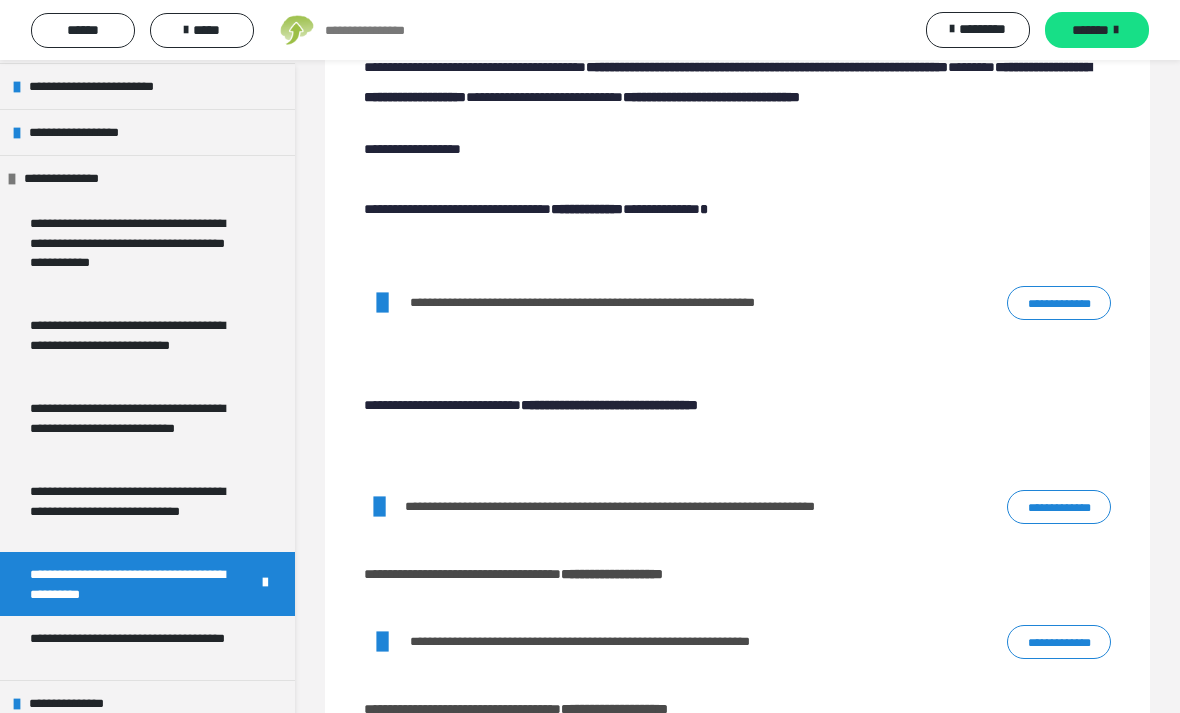 click on "**********" at bounding box center [737, 507] 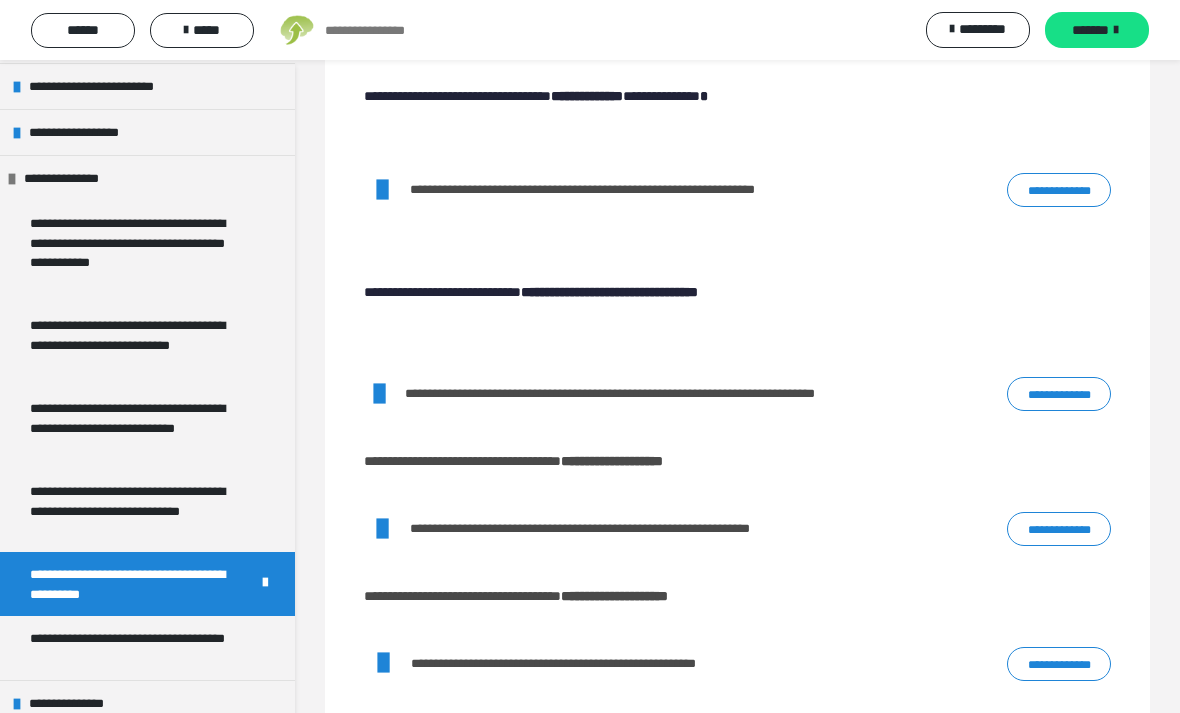 scroll, scrollTop: 349, scrollLeft: 0, axis: vertical 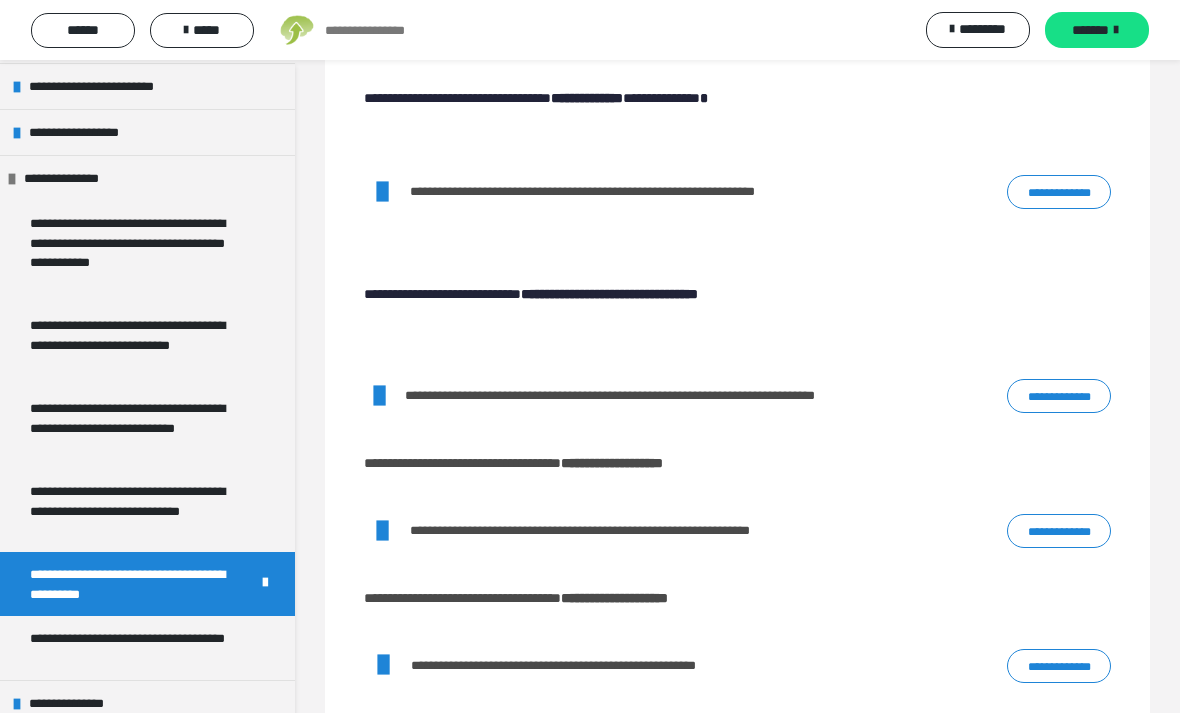click on "**********" at bounding box center (1059, 396) 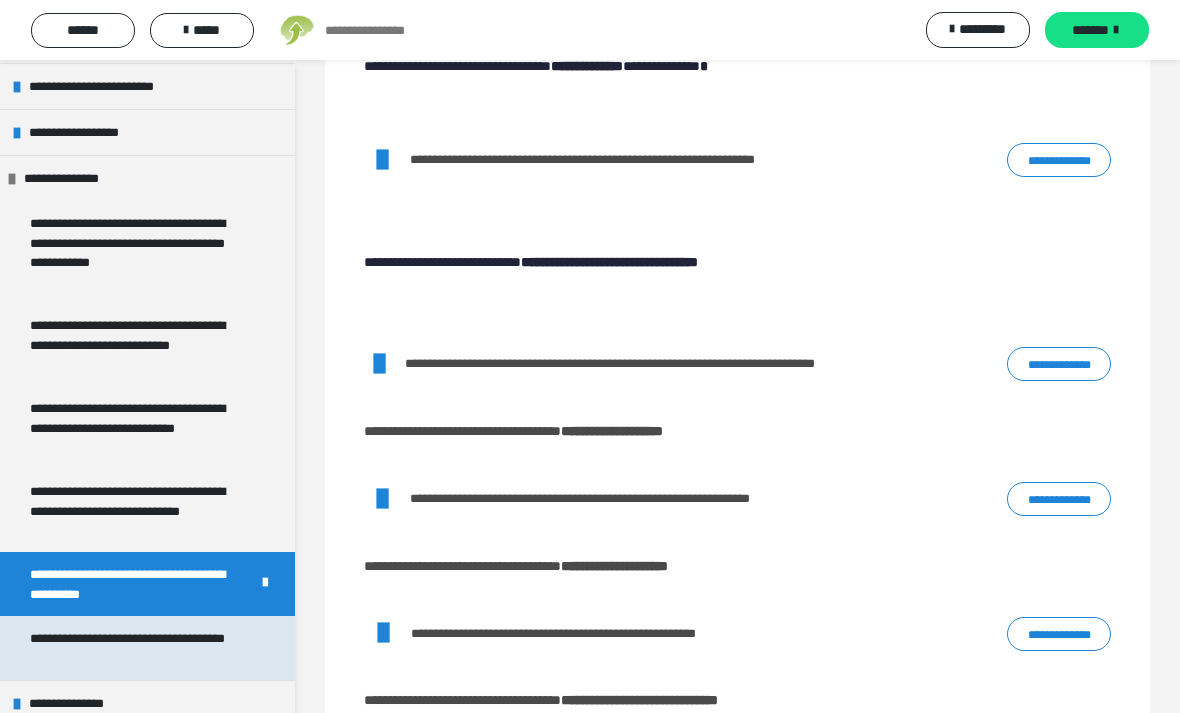 click on "**********" at bounding box center [139, 648] 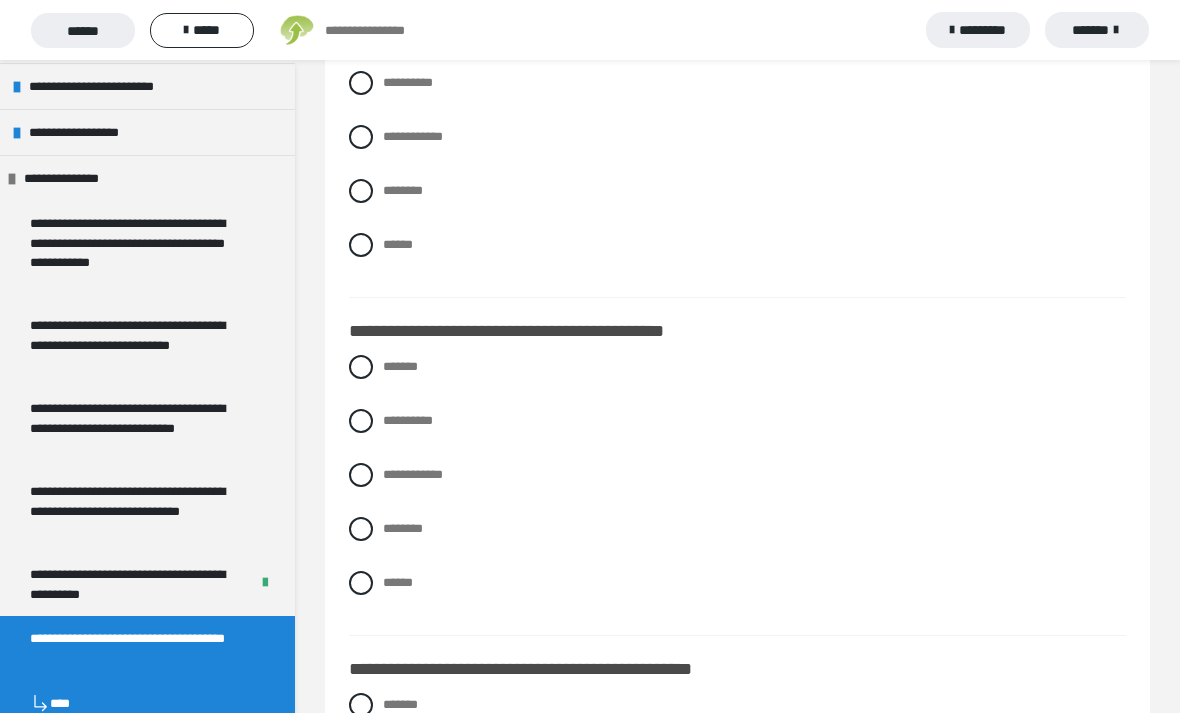 scroll, scrollTop: 1975, scrollLeft: 0, axis: vertical 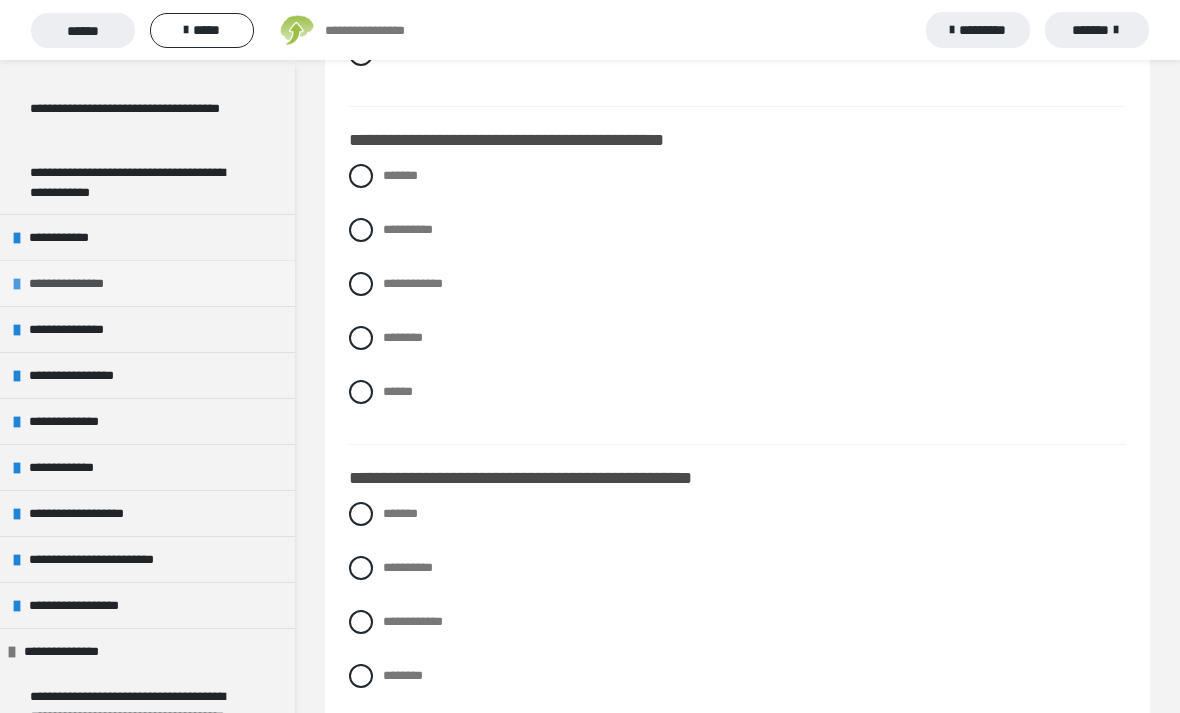 click on "**********" at bounding box center [147, 283] 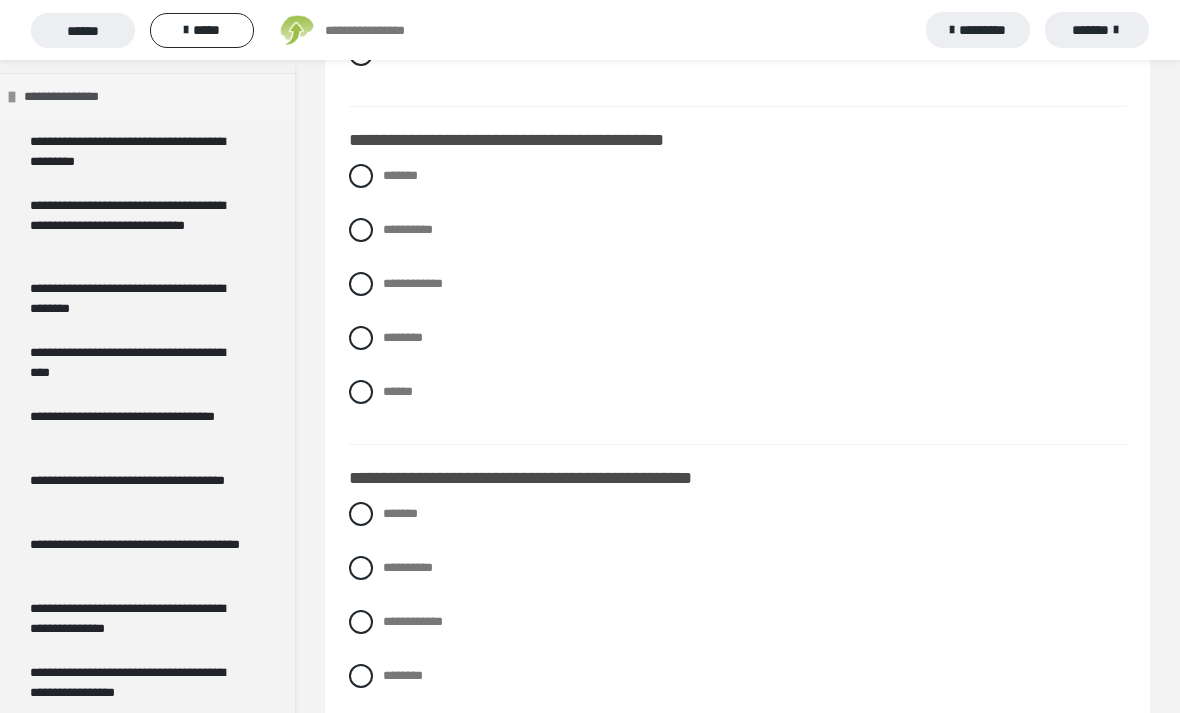 scroll, scrollTop: 513, scrollLeft: 0, axis: vertical 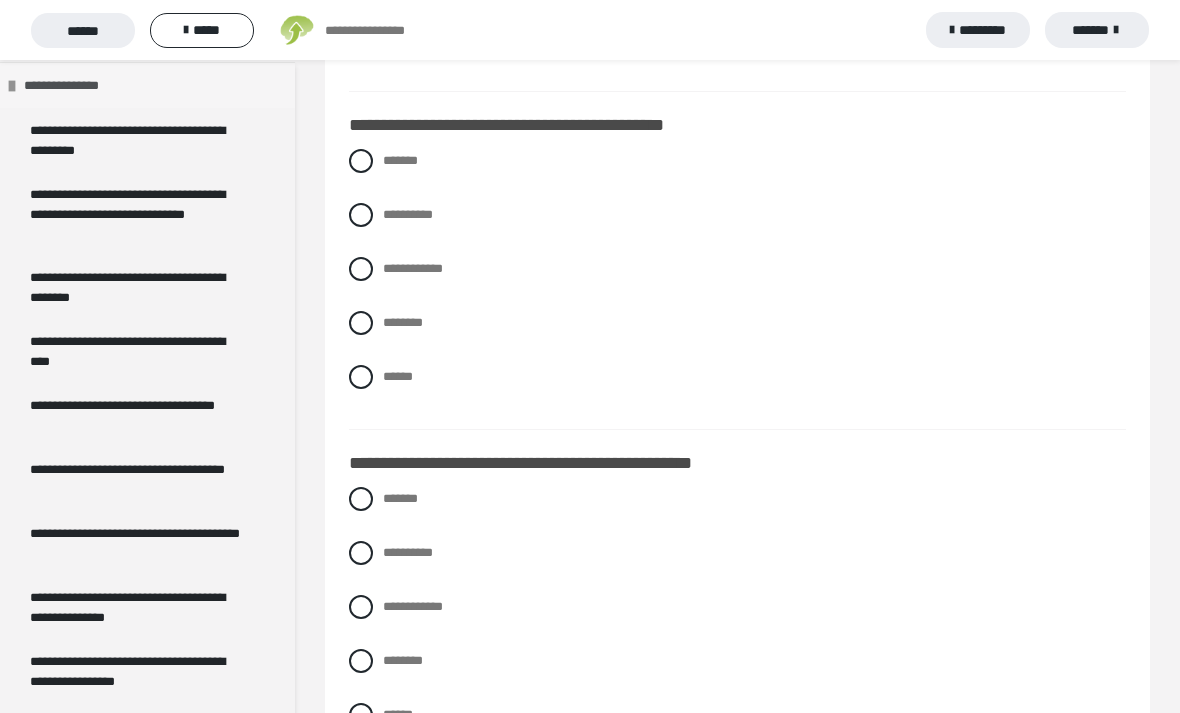 click at bounding box center [12, 86] 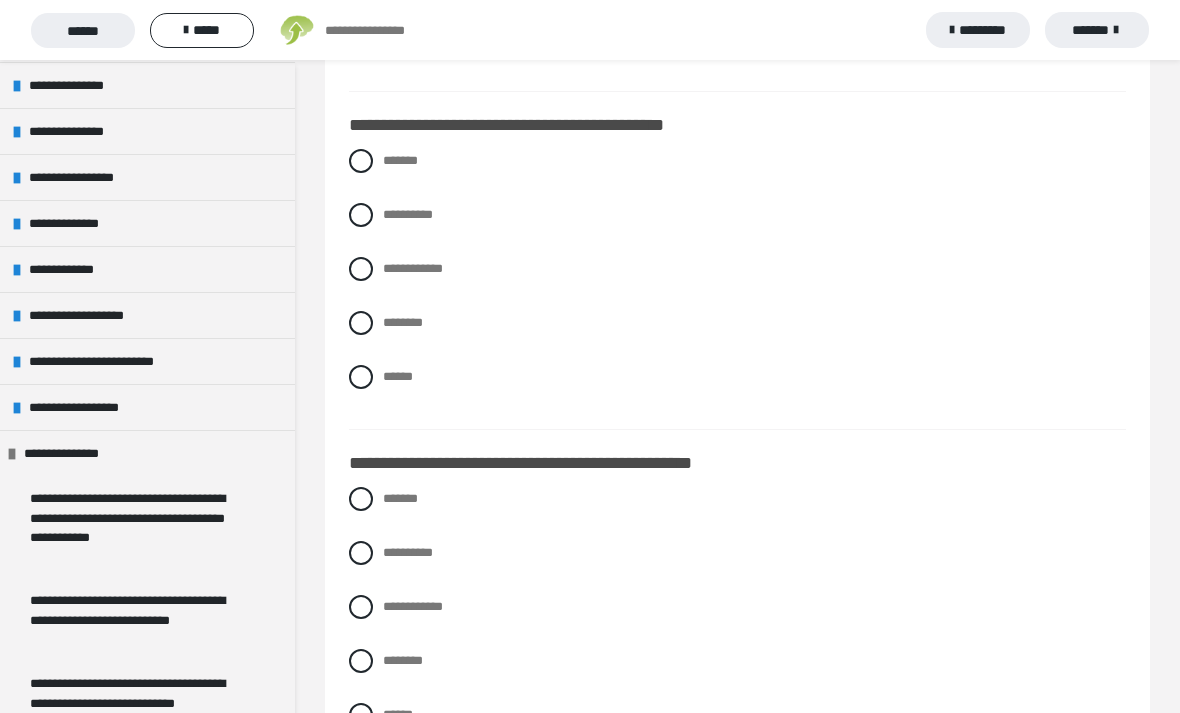 click on "*******" at bounding box center [1097, 30] 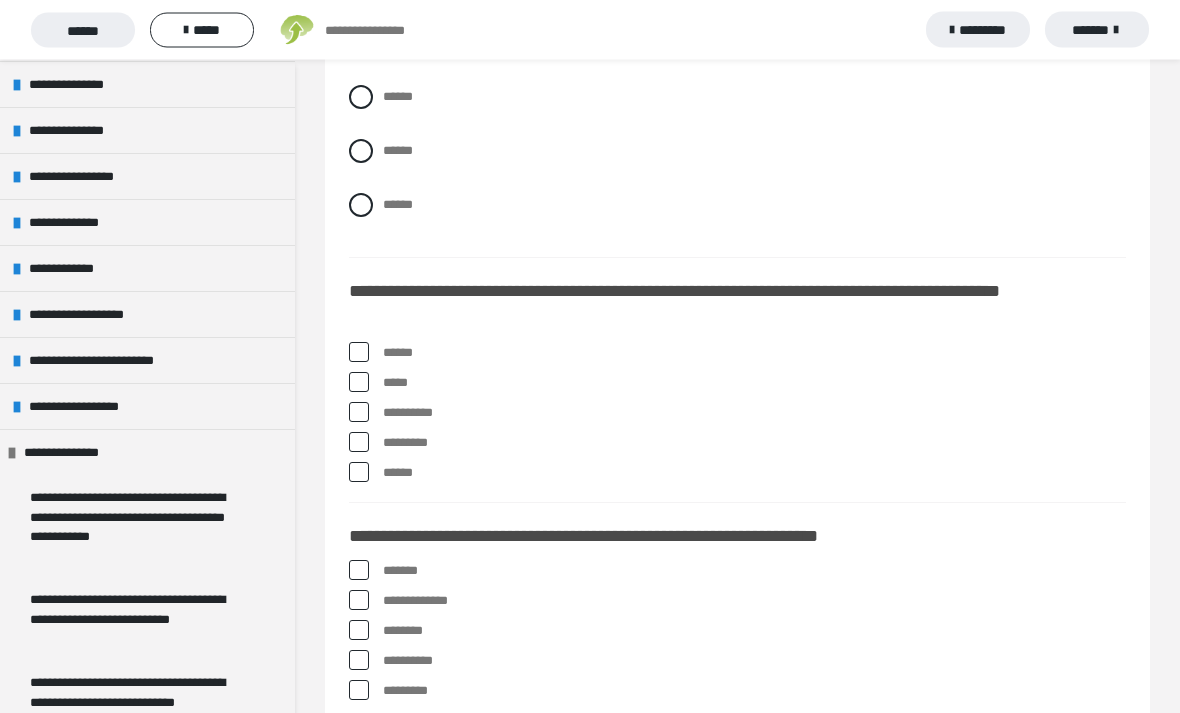 click on "******" at bounding box center [83, 30] 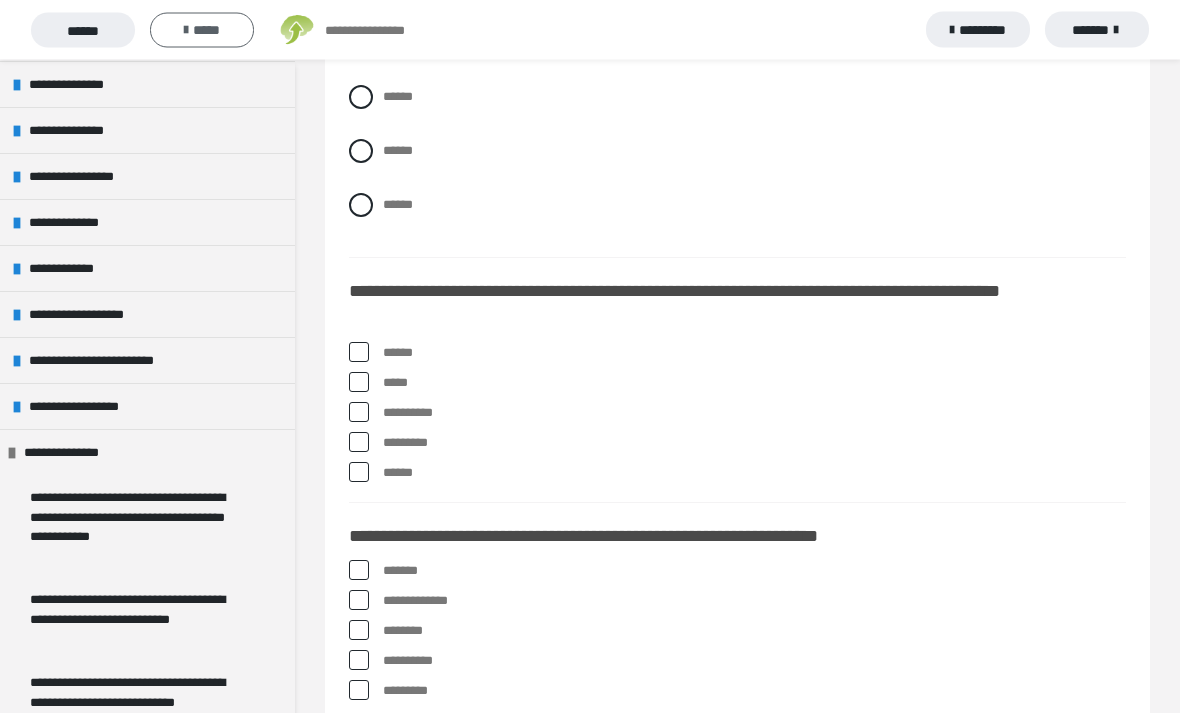 click on "*****" at bounding box center [202, 30] 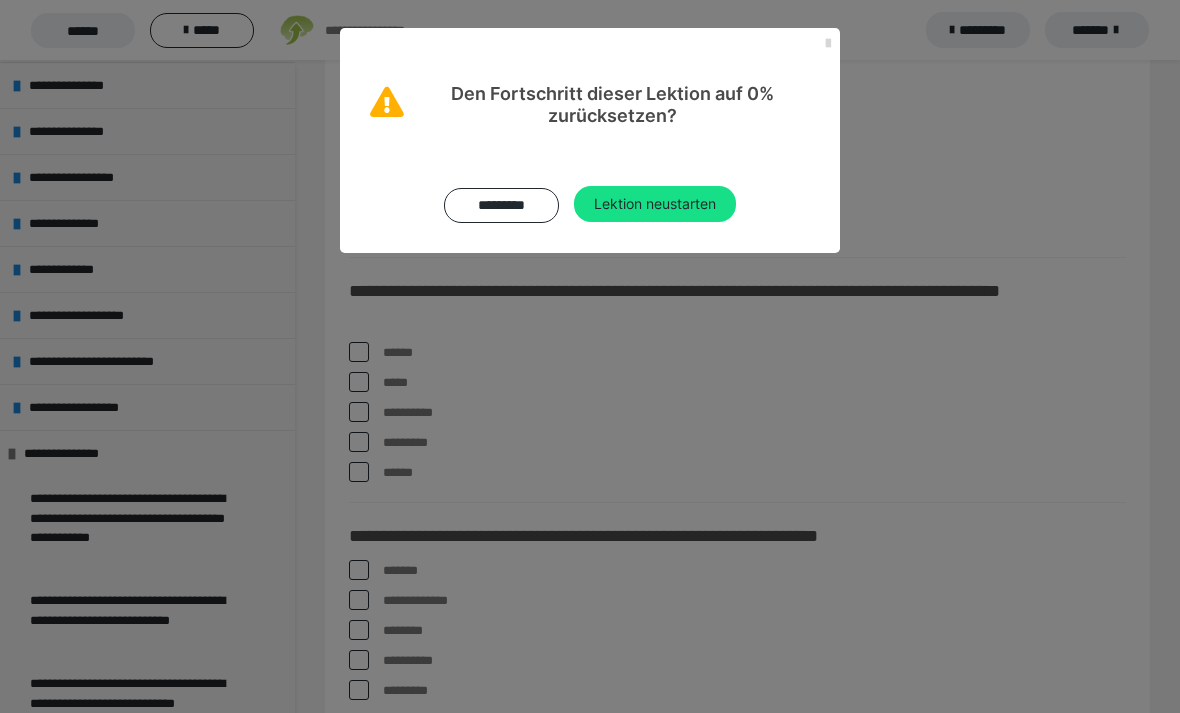 click at bounding box center (828, 44) 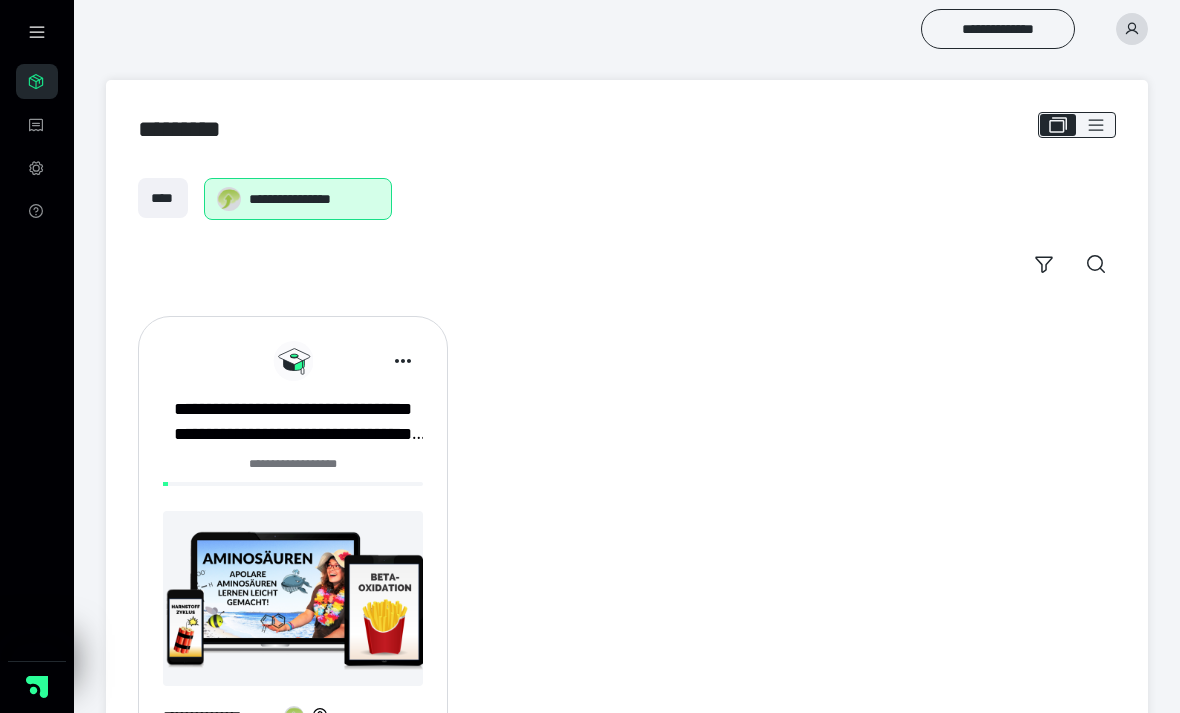 scroll, scrollTop: 0, scrollLeft: 0, axis: both 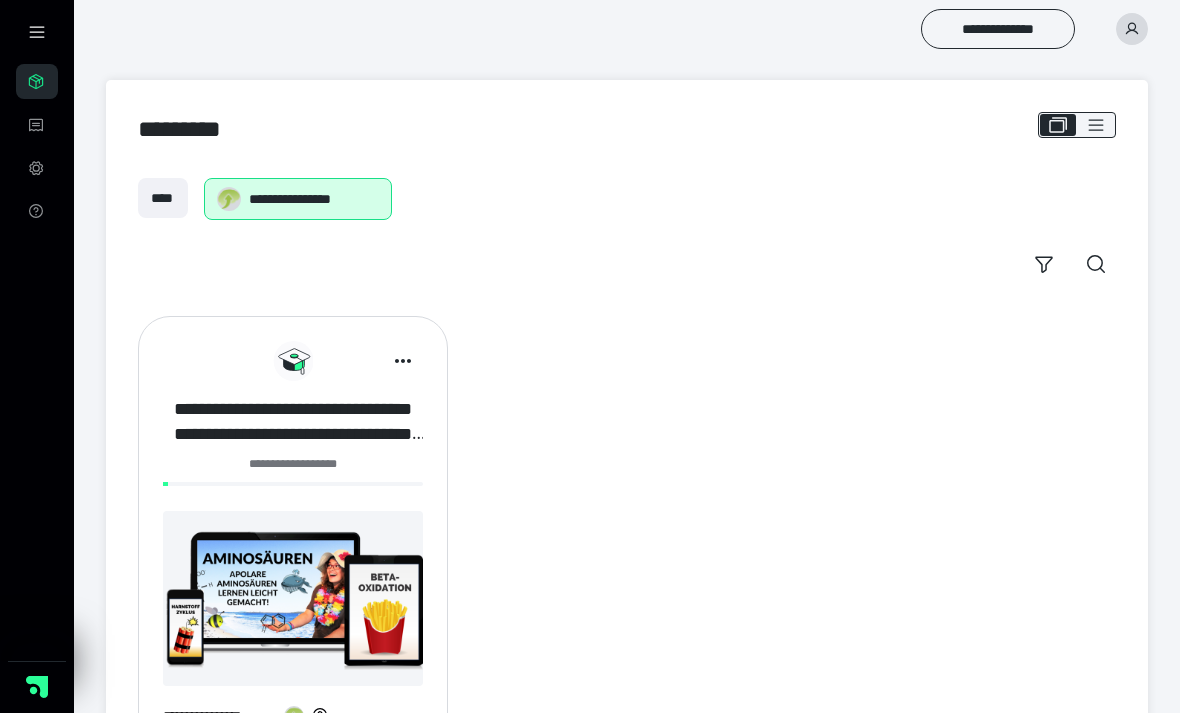 click on "**********" at bounding box center [293, 422] 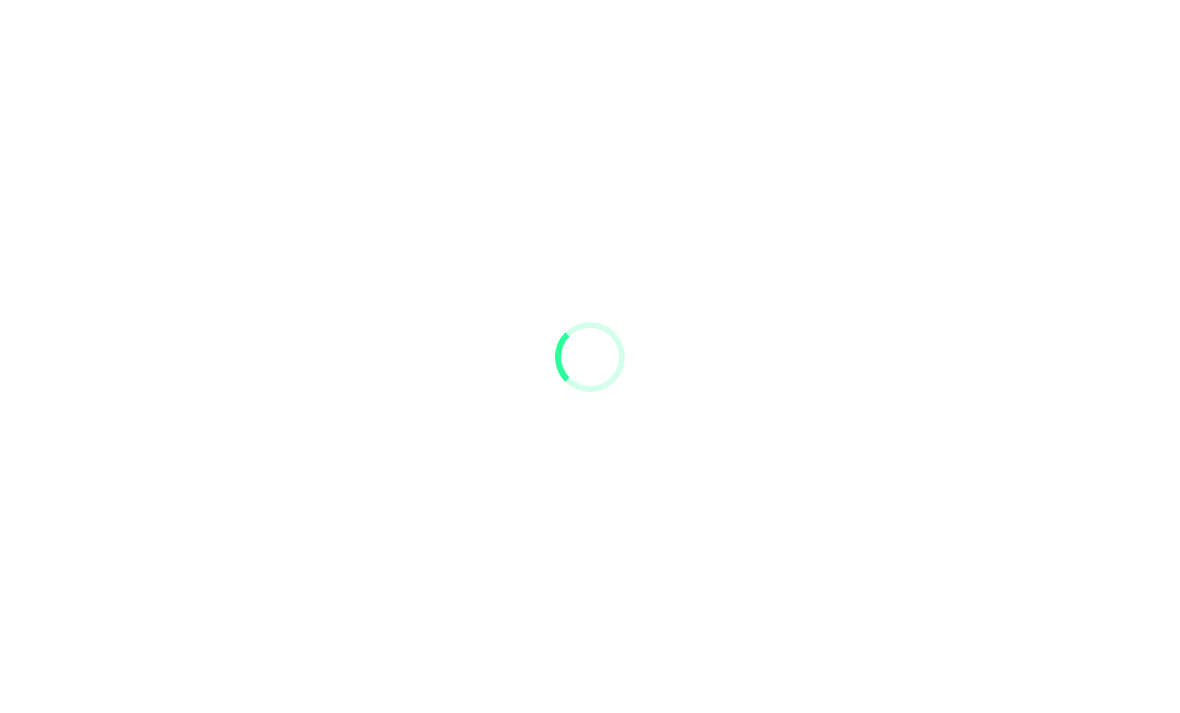 scroll, scrollTop: 0, scrollLeft: 0, axis: both 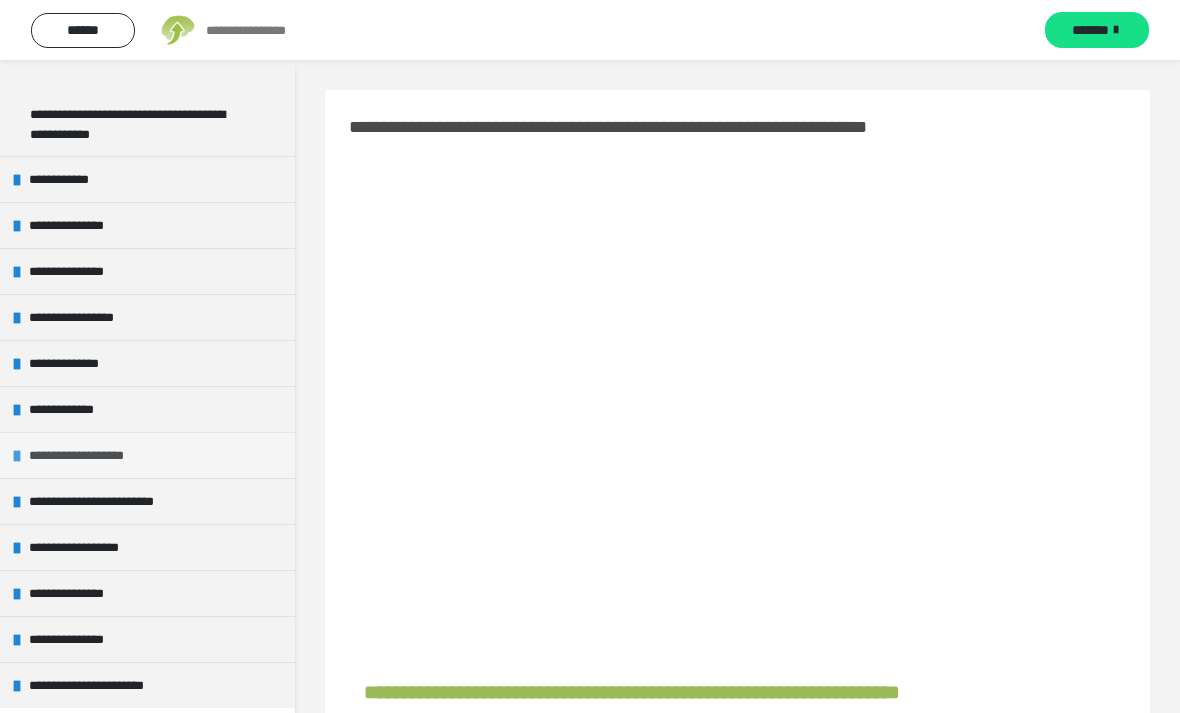 click on "**********" at bounding box center [147, 455] 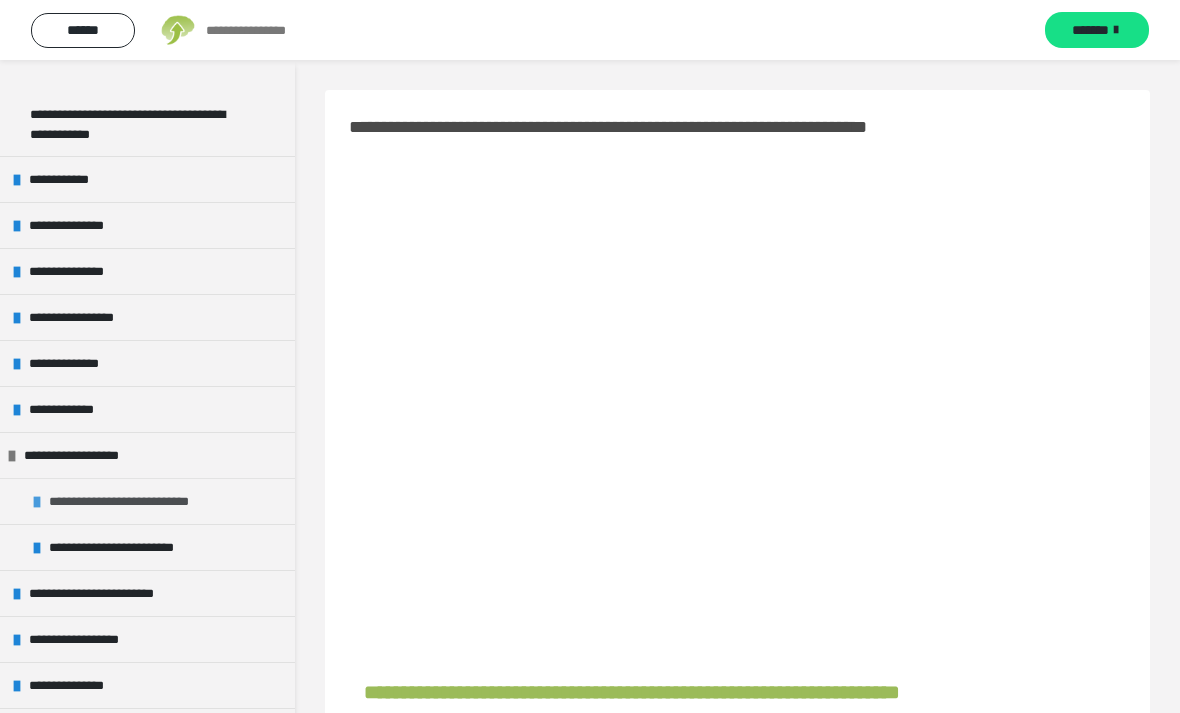 click on "**********" at bounding box center [135, 501] 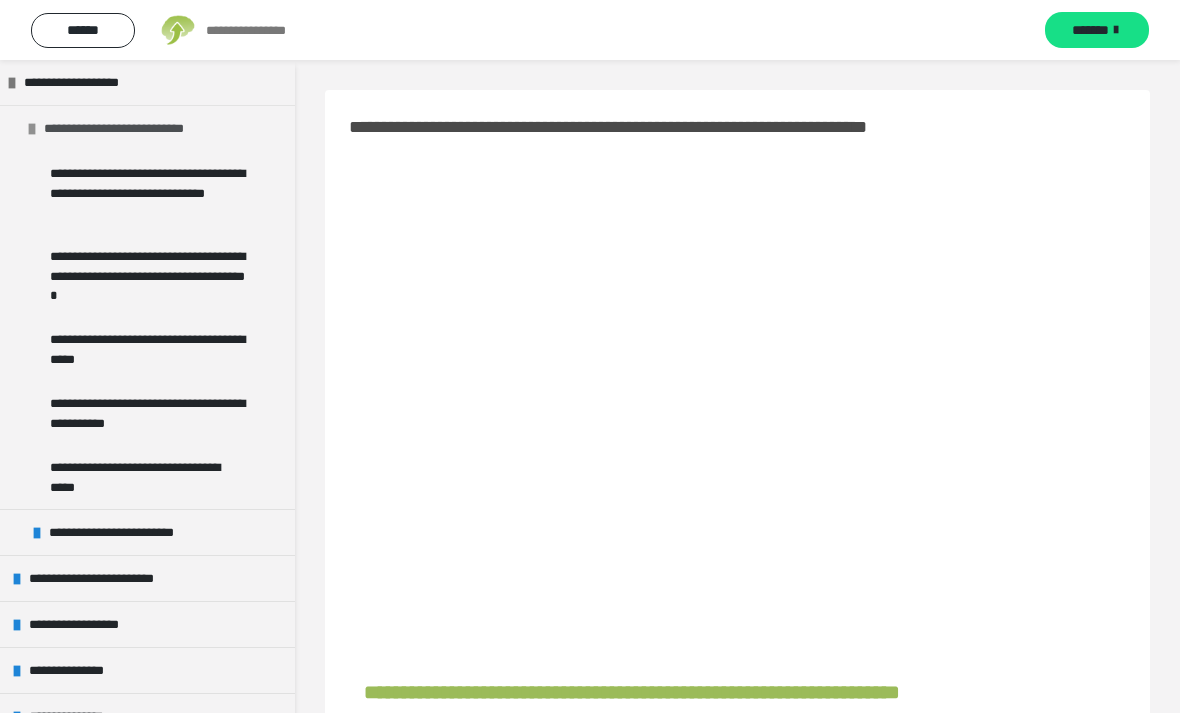 scroll, scrollTop: 761, scrollLeft: 0, axis: vertical 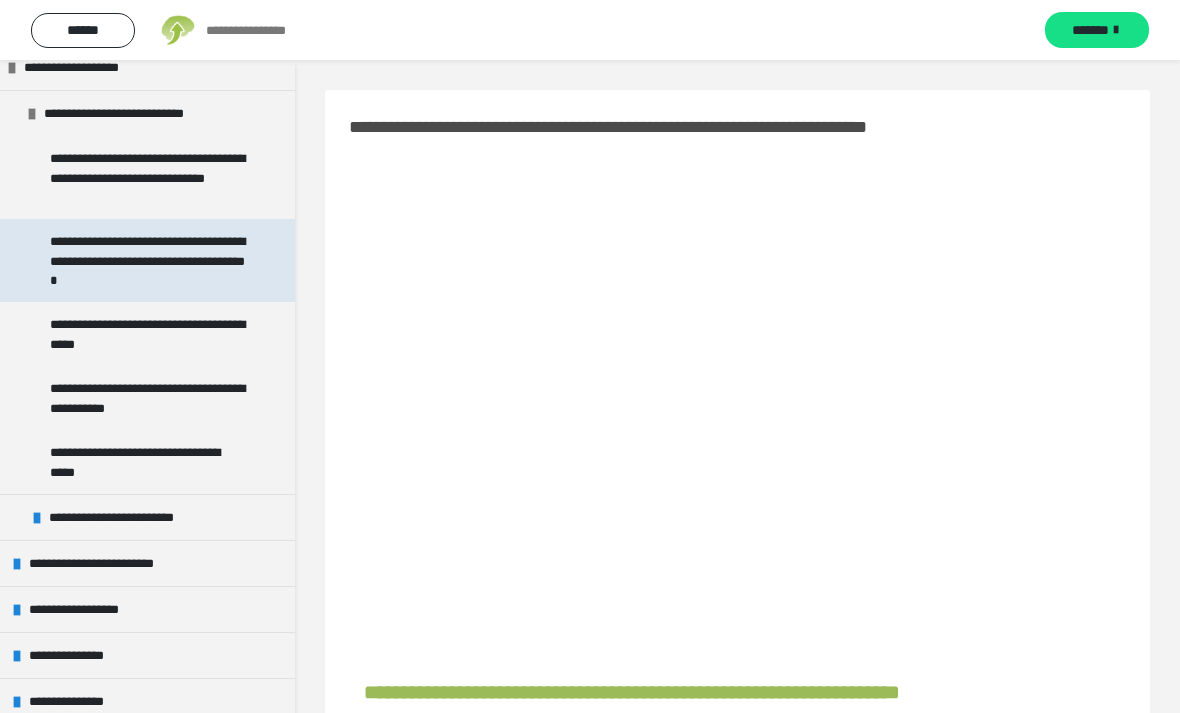 click on "**********" at bounding box center [149, 260] 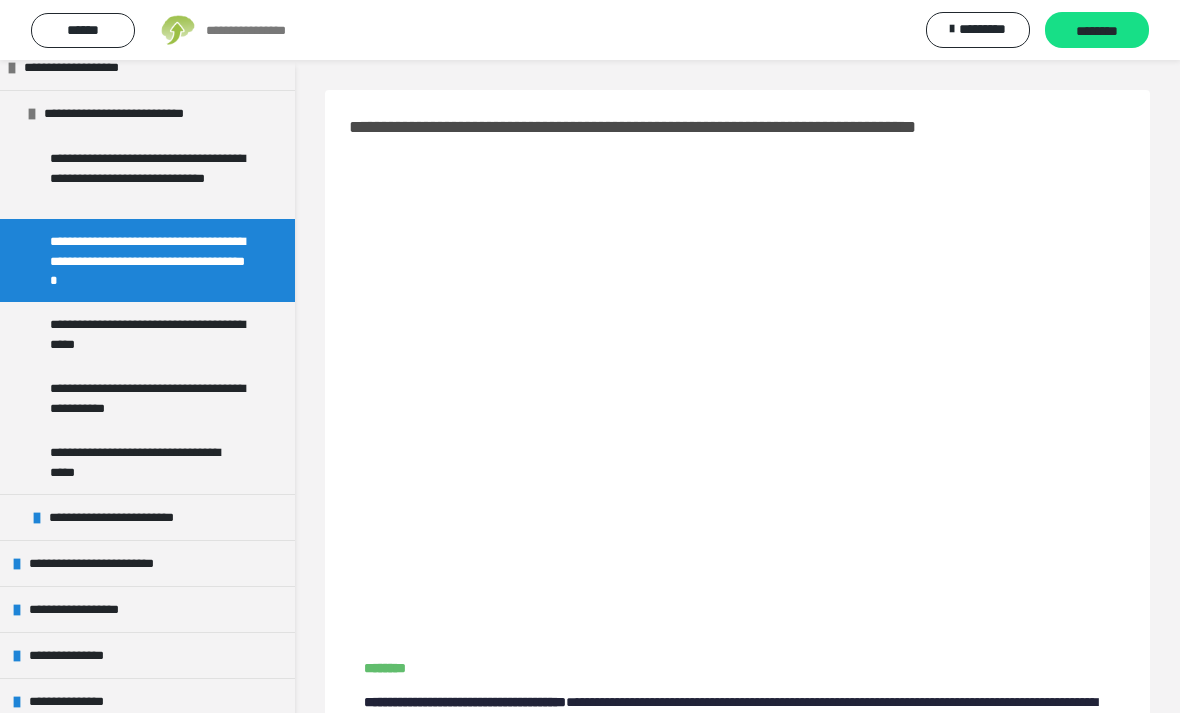click on "********" at bounding box center (737, 668) 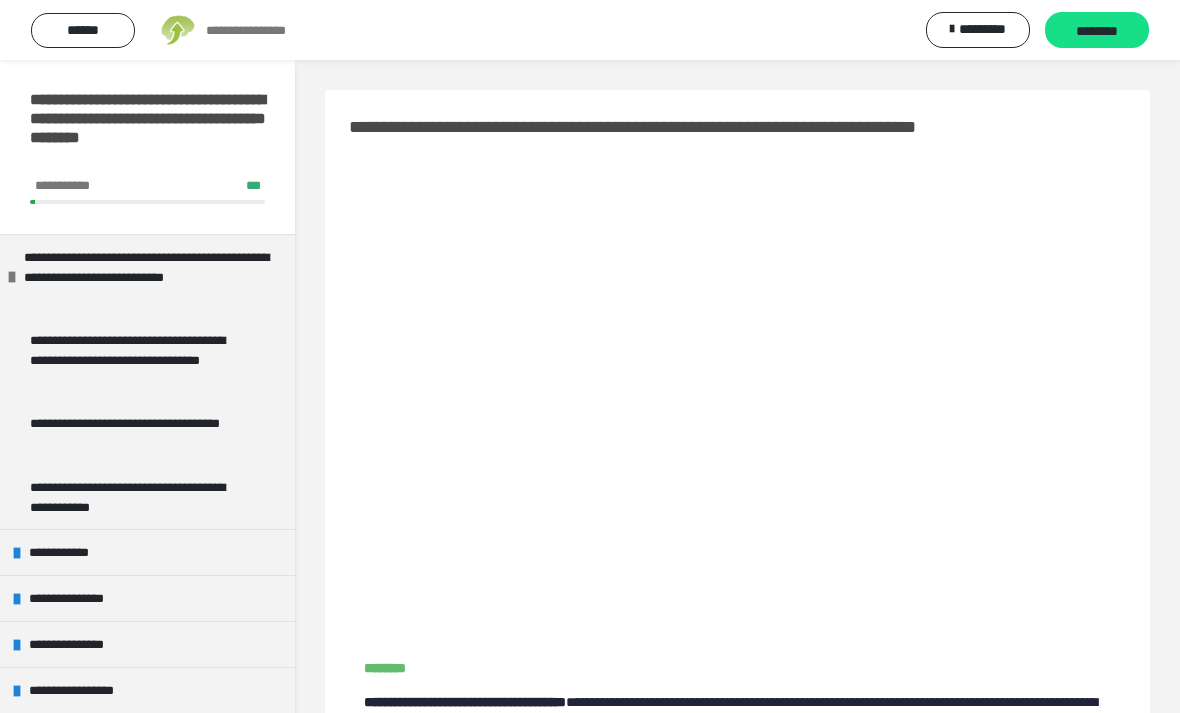 scroll, scrollTop: 88, scrollLeft: 0, axis: vertical 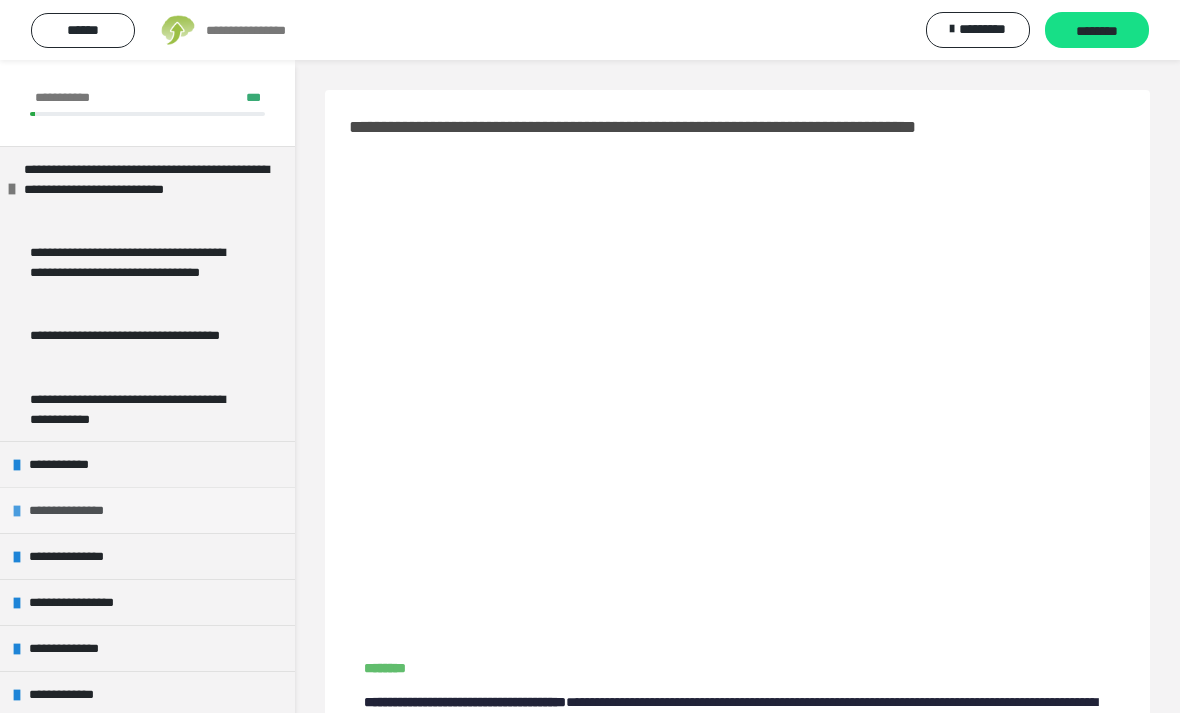 click on "**********" at bounding box center [73, 510] 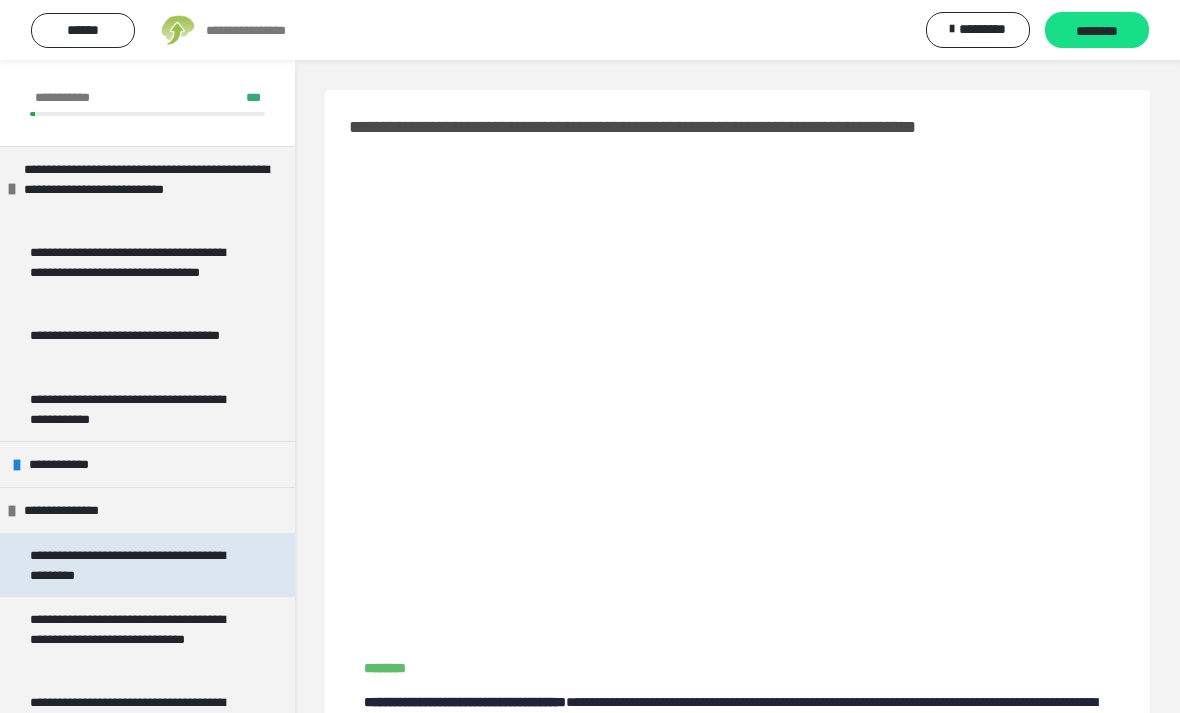 click on "**********" at bounding box center [139, 565] 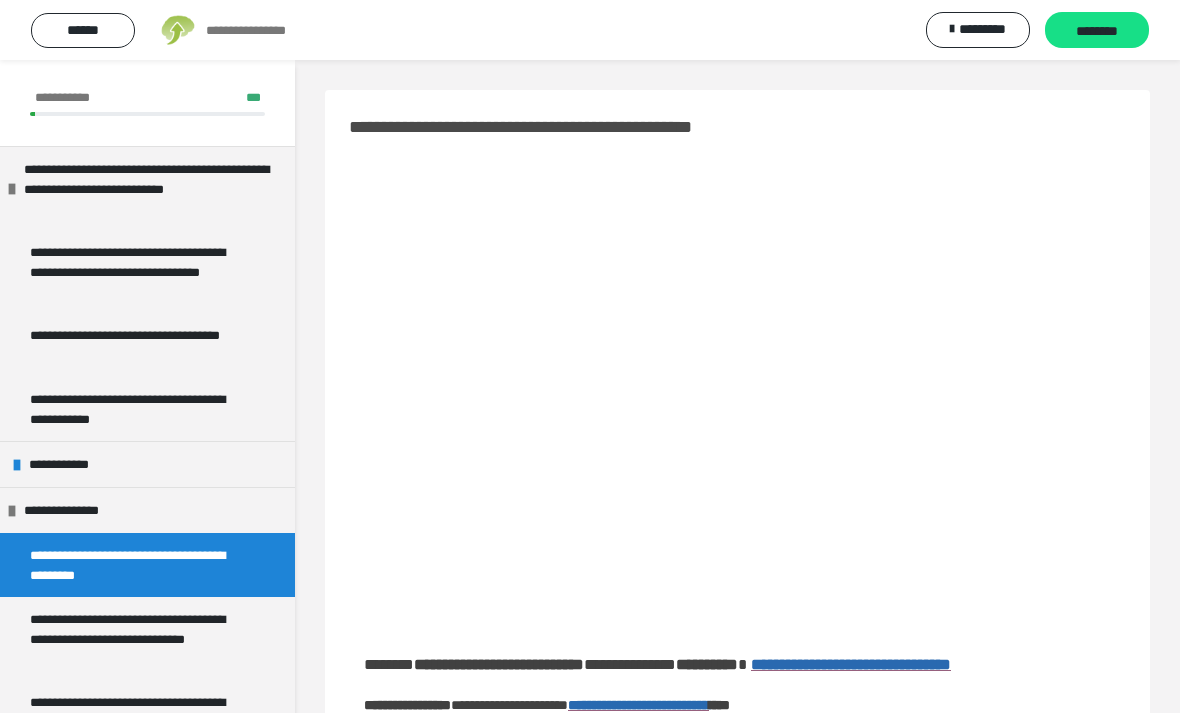 scroll, scrollTop: 24, scrollLeft: 0, axis: vertical 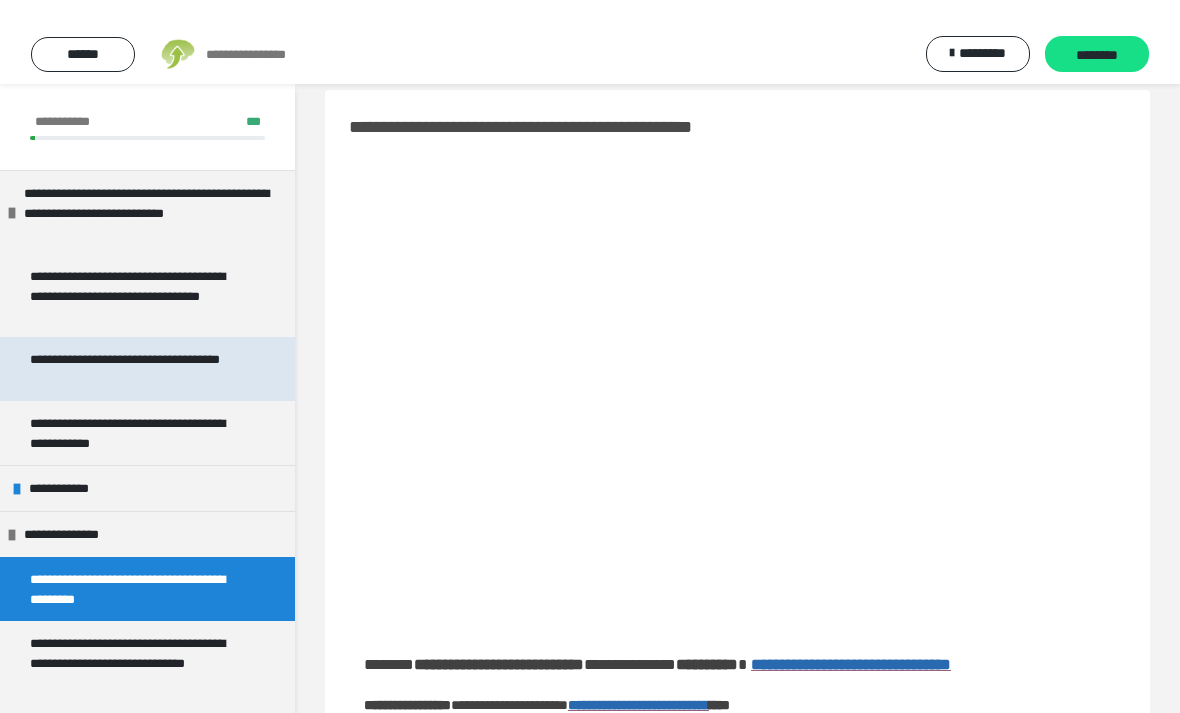 click on "**********" at bounding box center [147, 345] 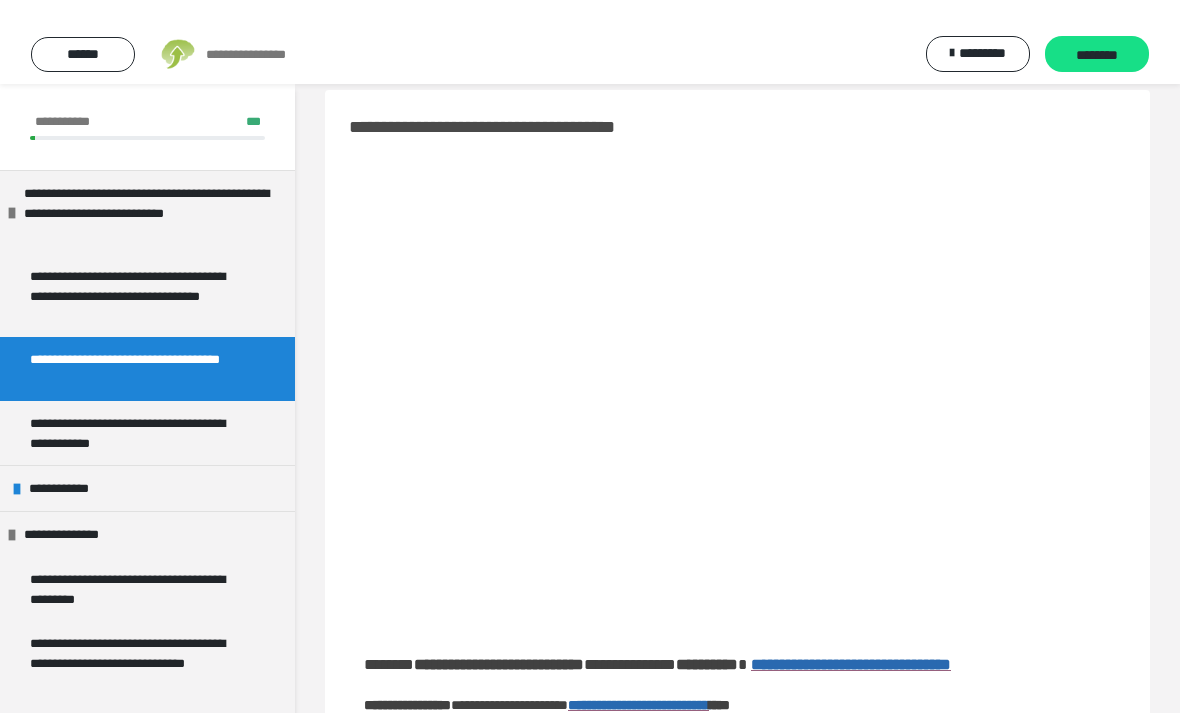 scroll, scrollTop: 0, scrollLeft: 0, axis: both 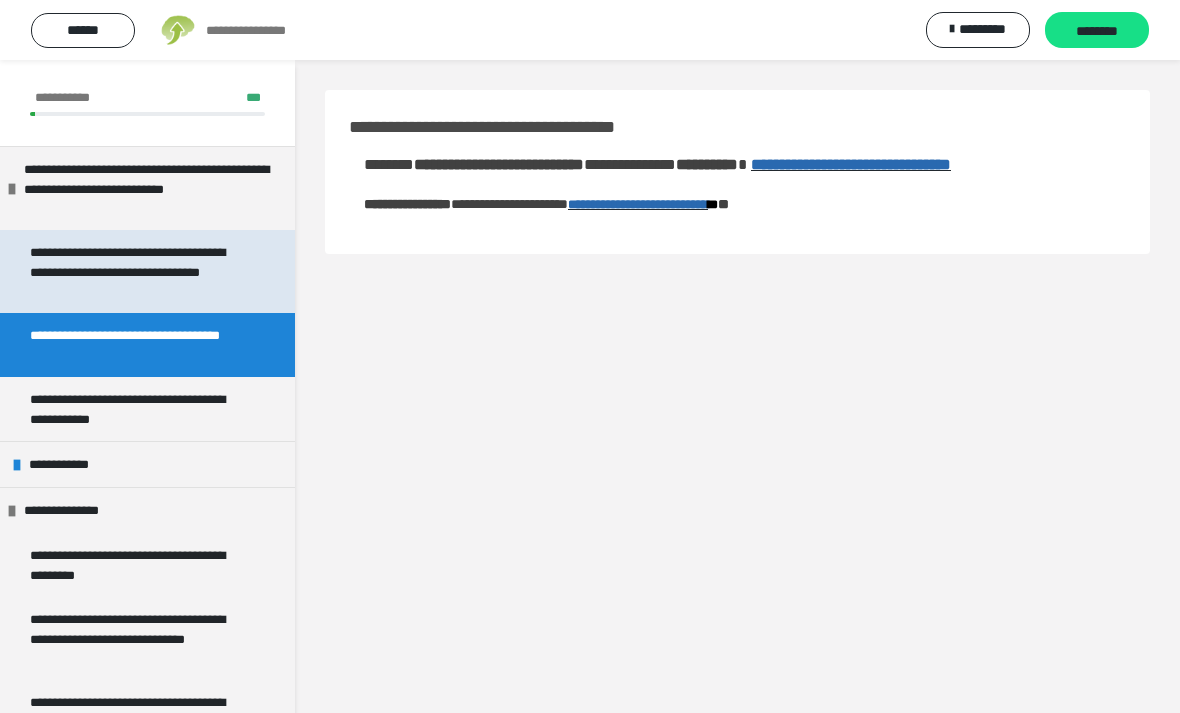 click on "**********" at bounding box center [139, 271] 